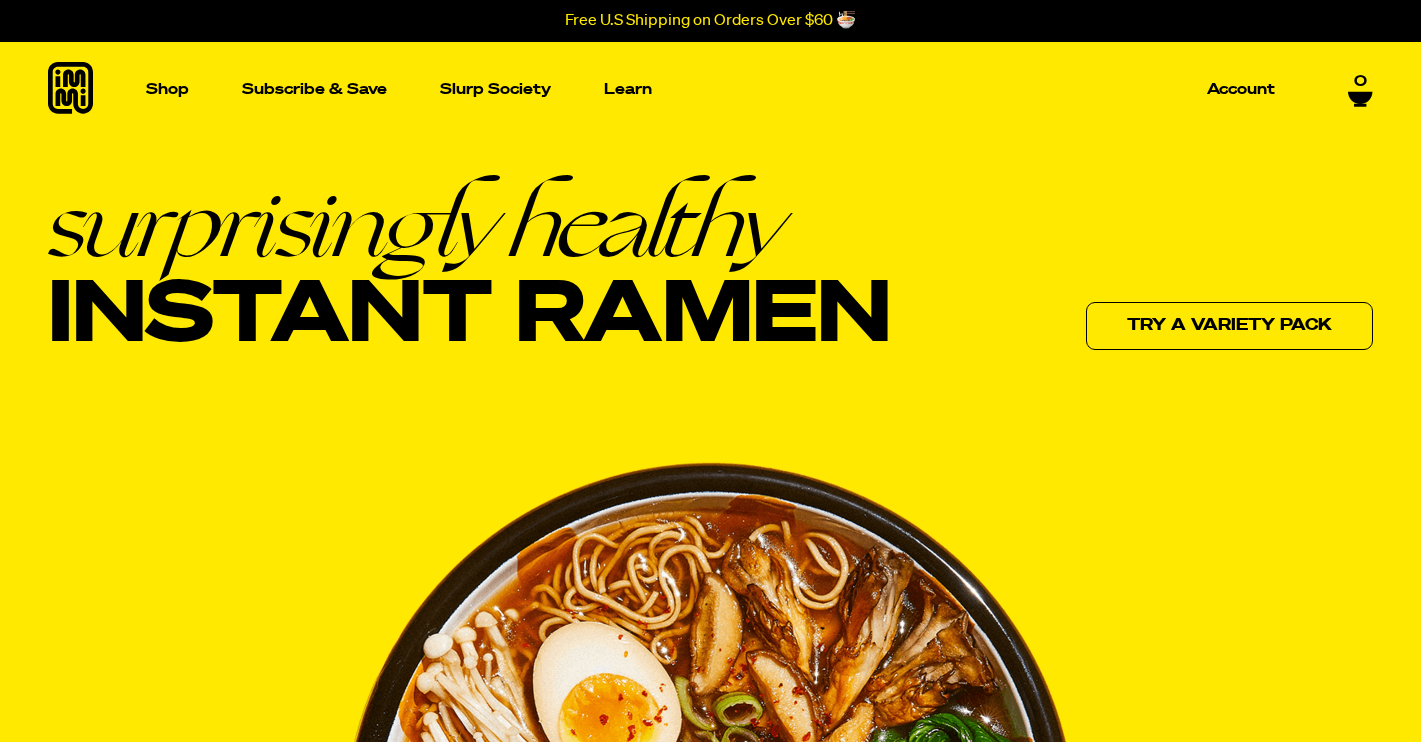 scroll, scrollTop: 0, scrollLeft: 0, axis: both 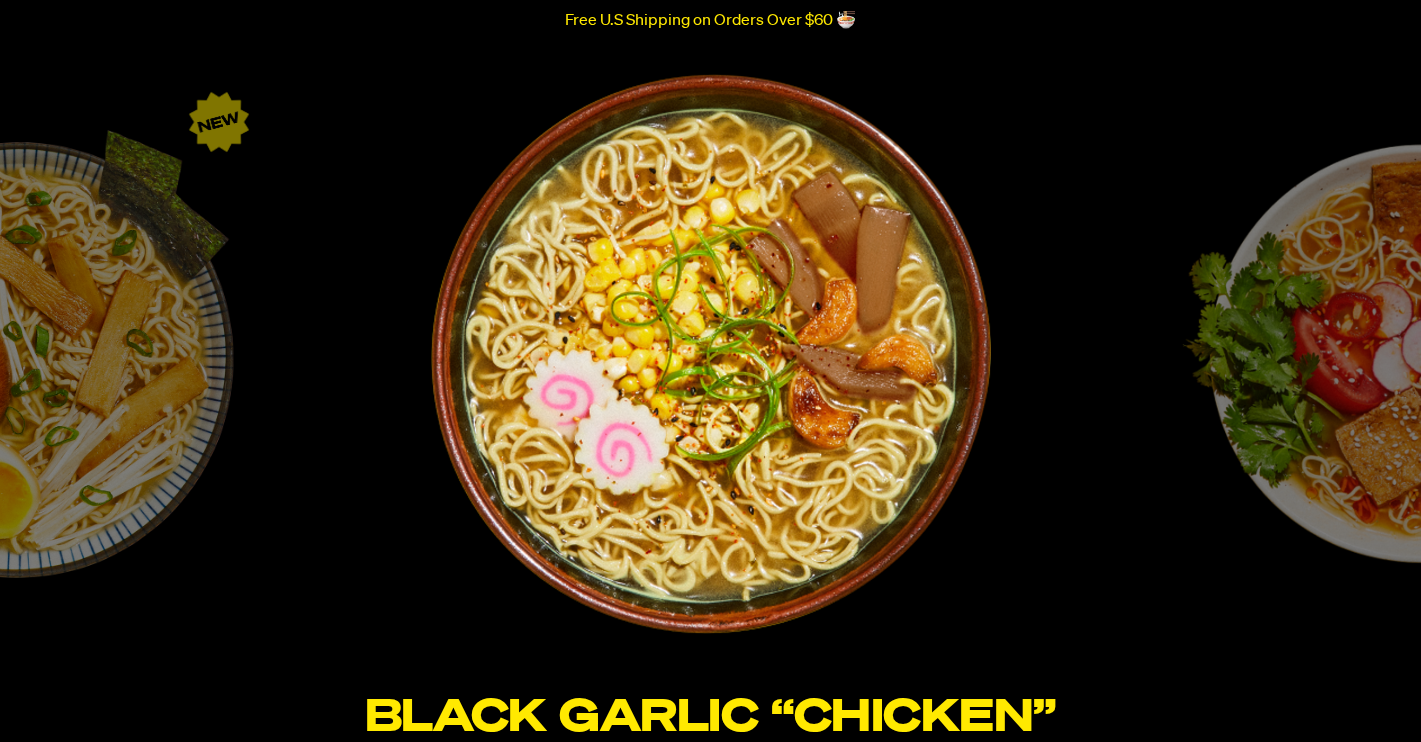 click at bounding box center [710, 353] 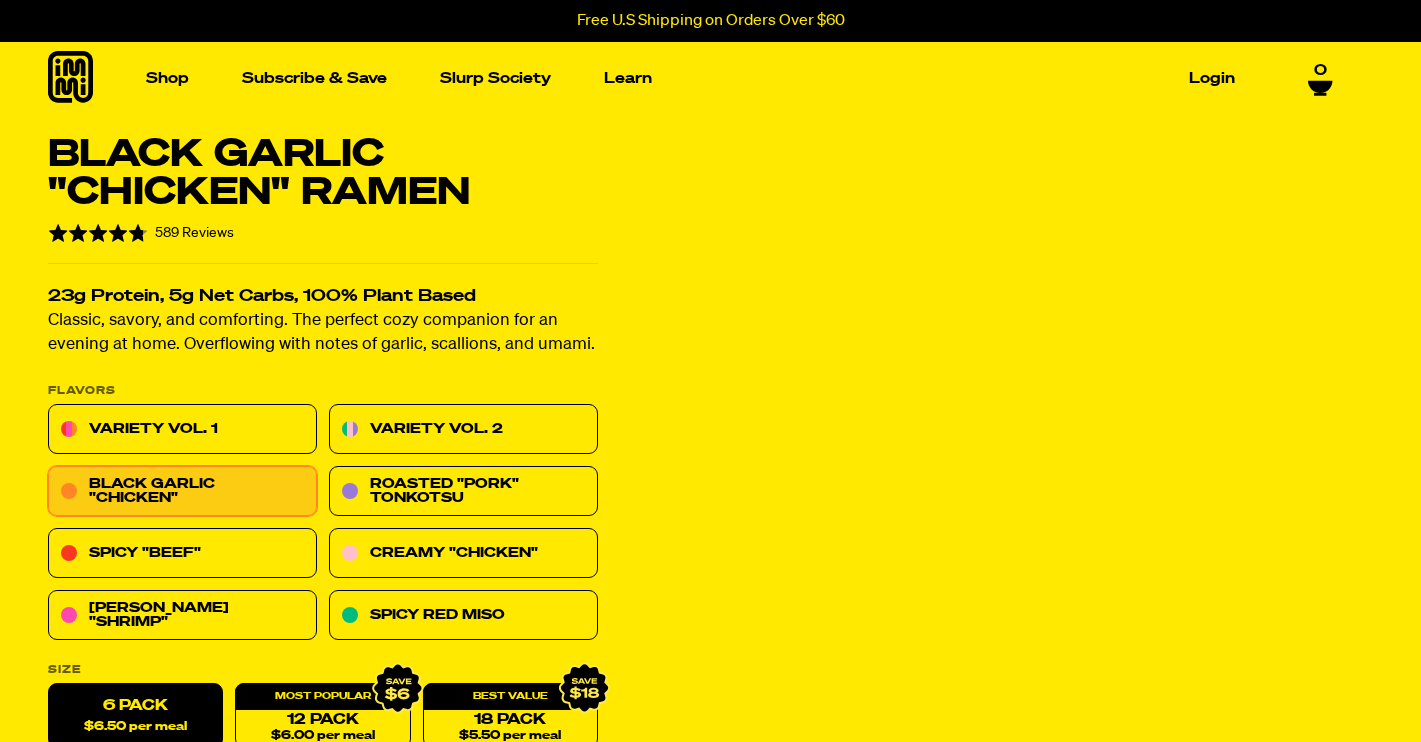 scroll, scrollTop: 0, scrollLeft: 0, axis: both 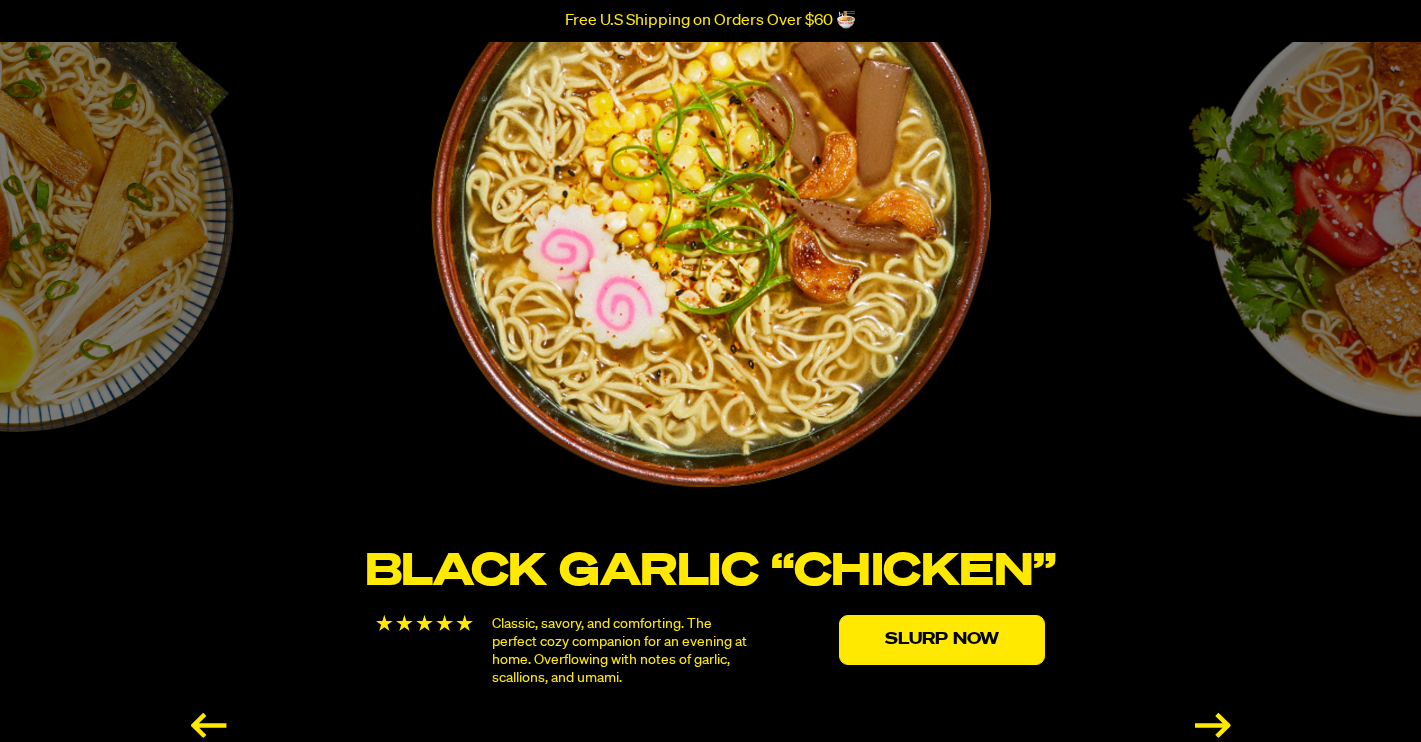 click at bounding box center (1213, 725) 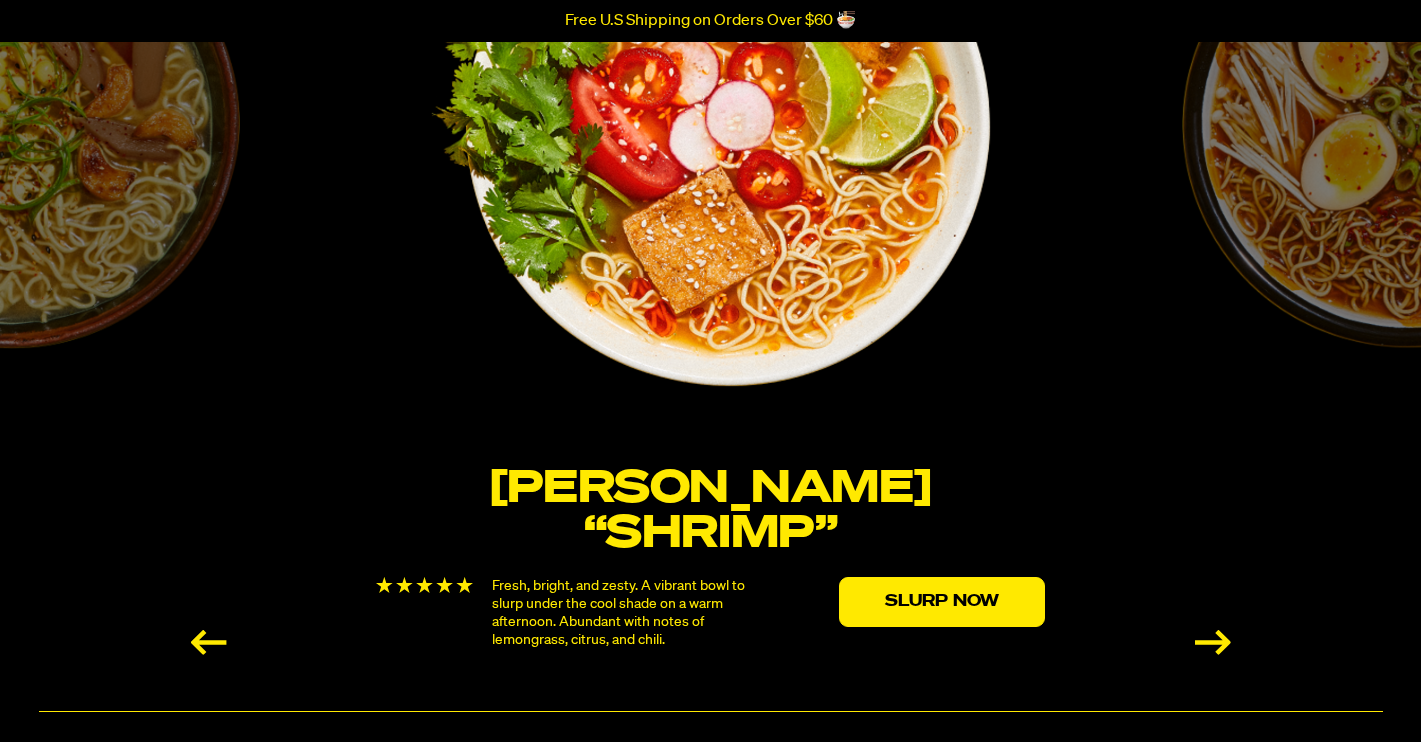 scroll, scrollTop: 3534, scrollLeft: 0, axis: vertical 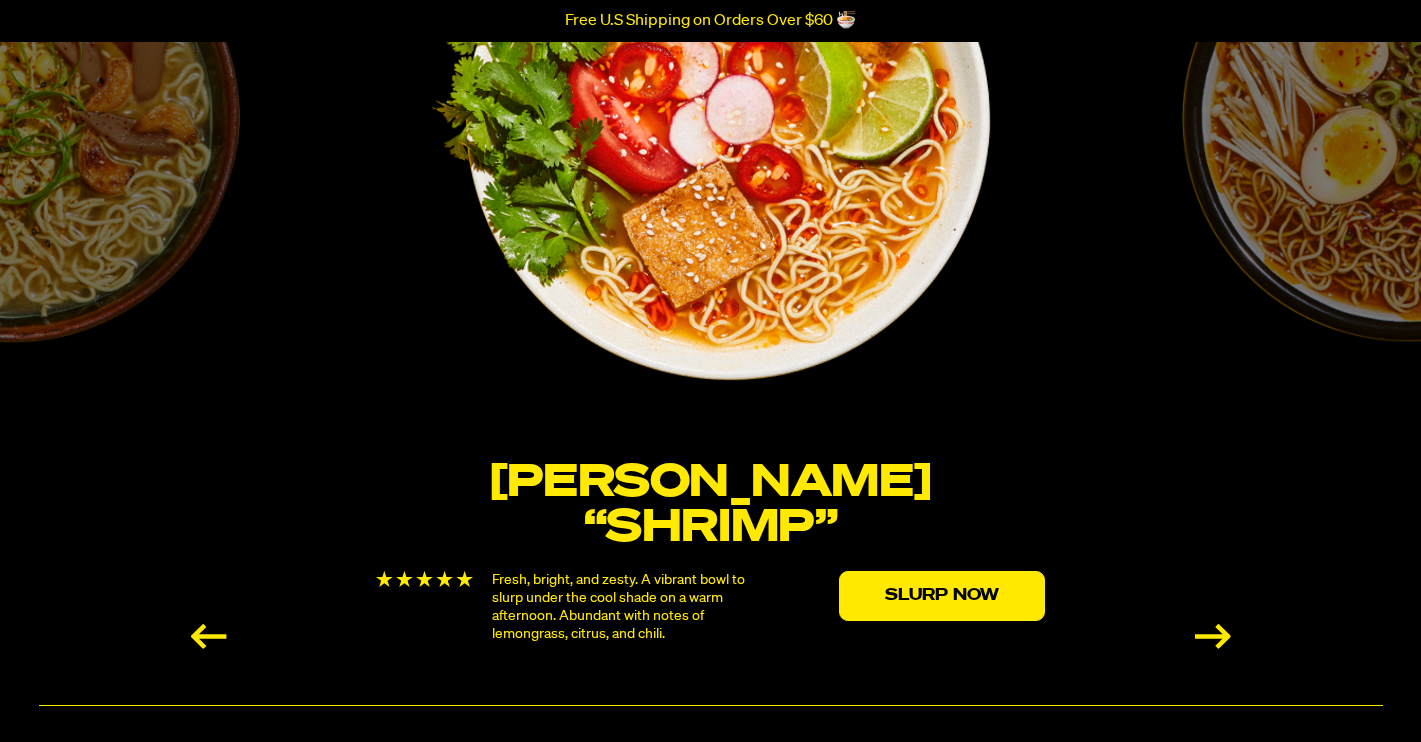 click at bounding box center [1213, 636] 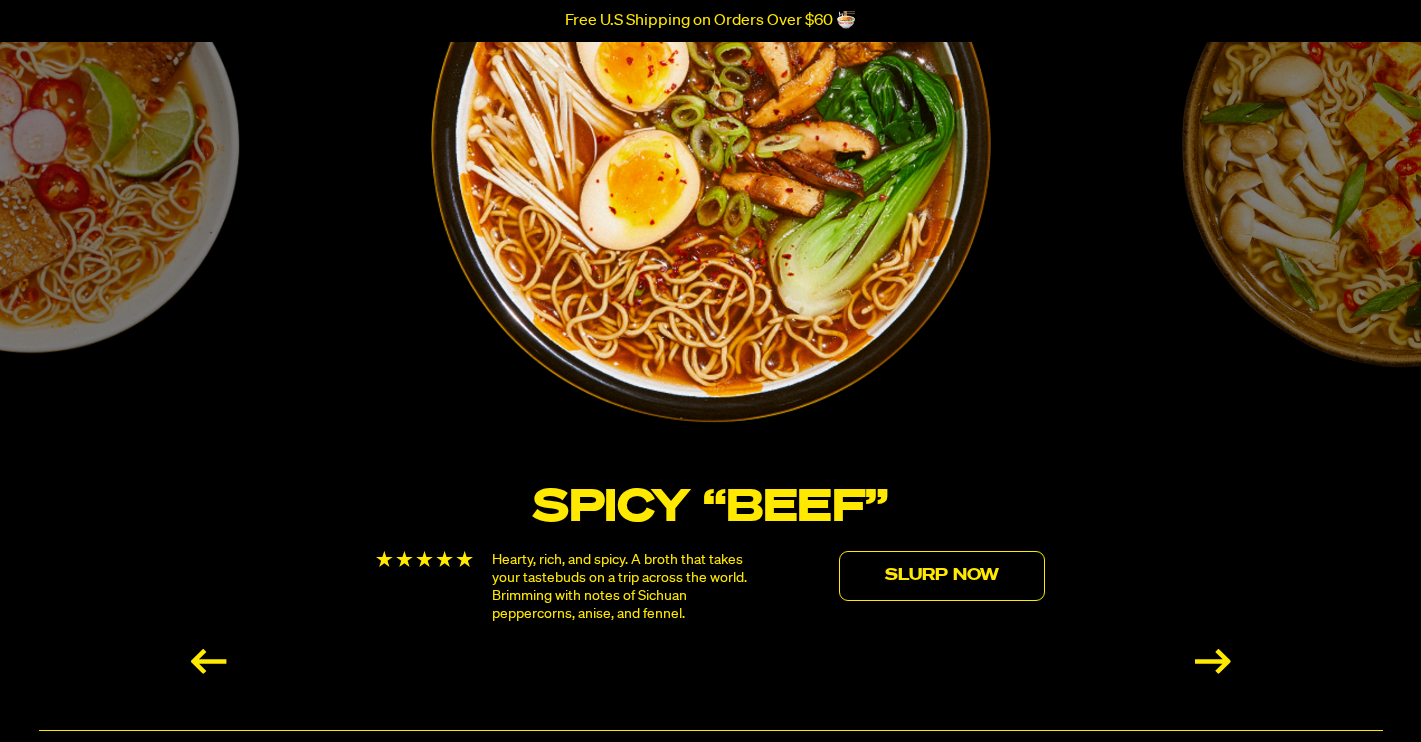 scroll, scrollTop: 3537, scrollLeft: 0, axis: vertical 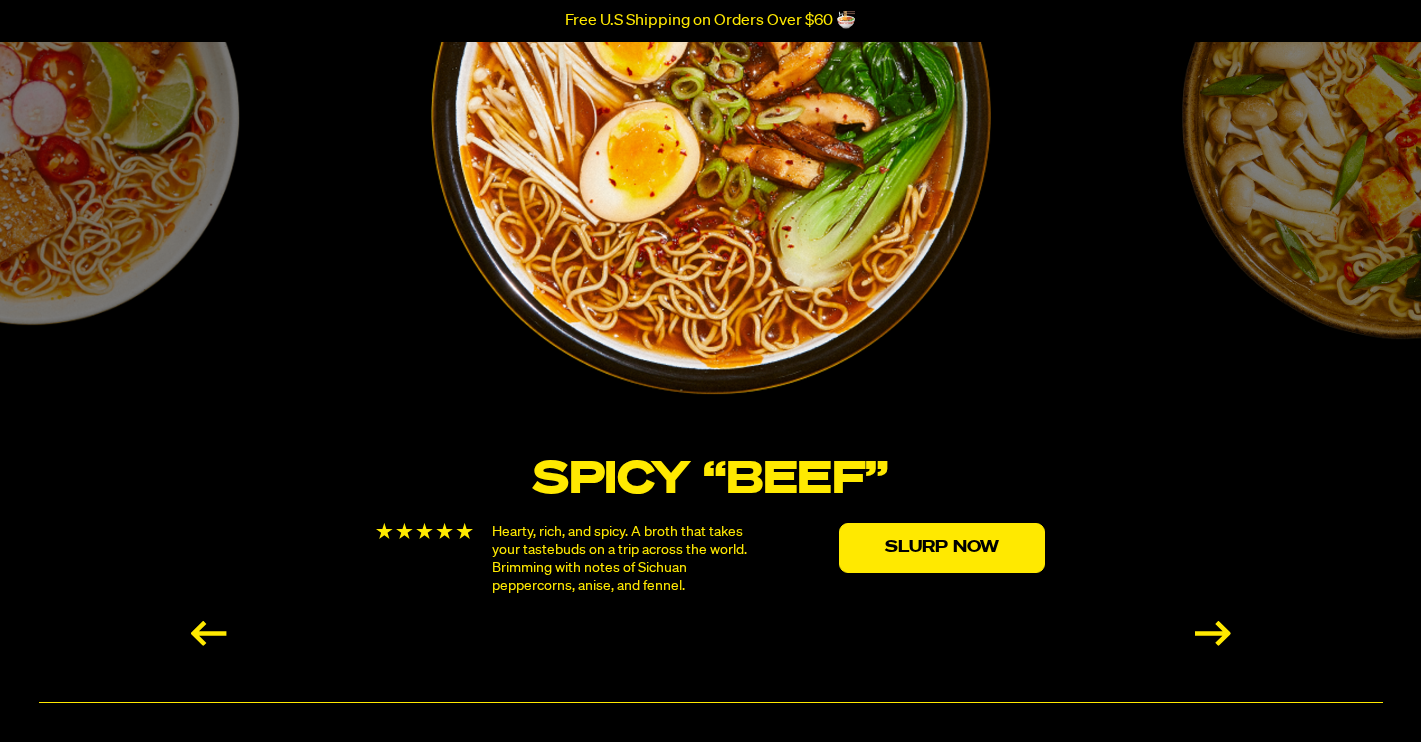 click at bounding box center [1213, 633] 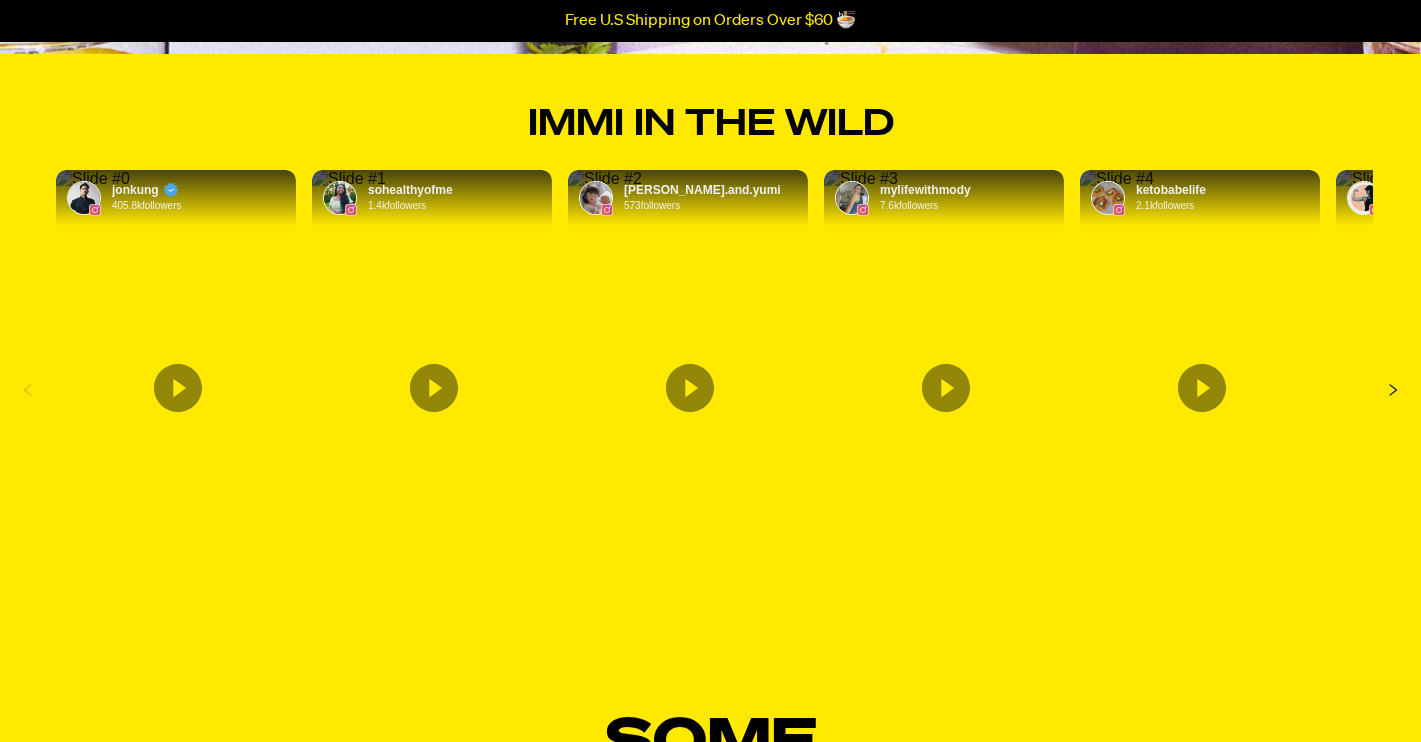 scroll, scrollTop: 7089, scrollLeft: 0, axis: vertical 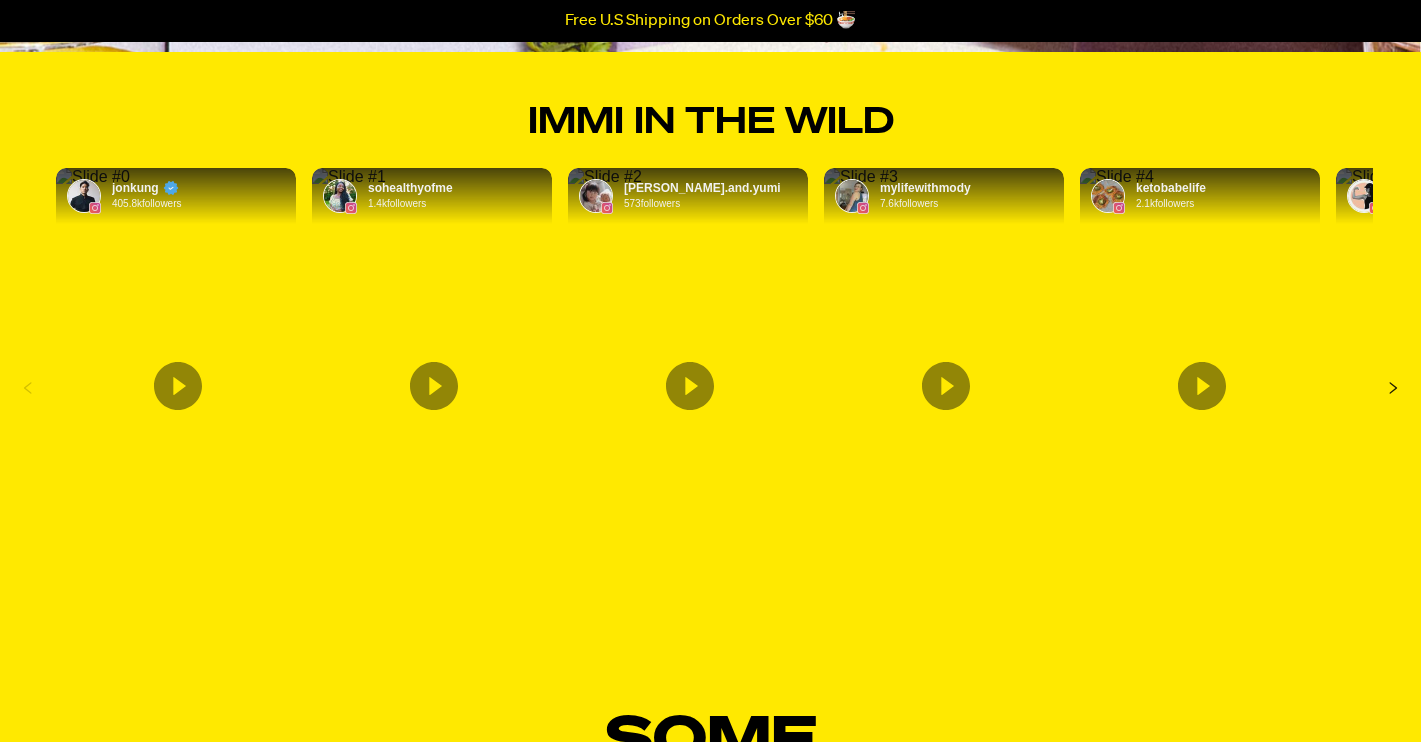 click at bounding box center (349, 177) 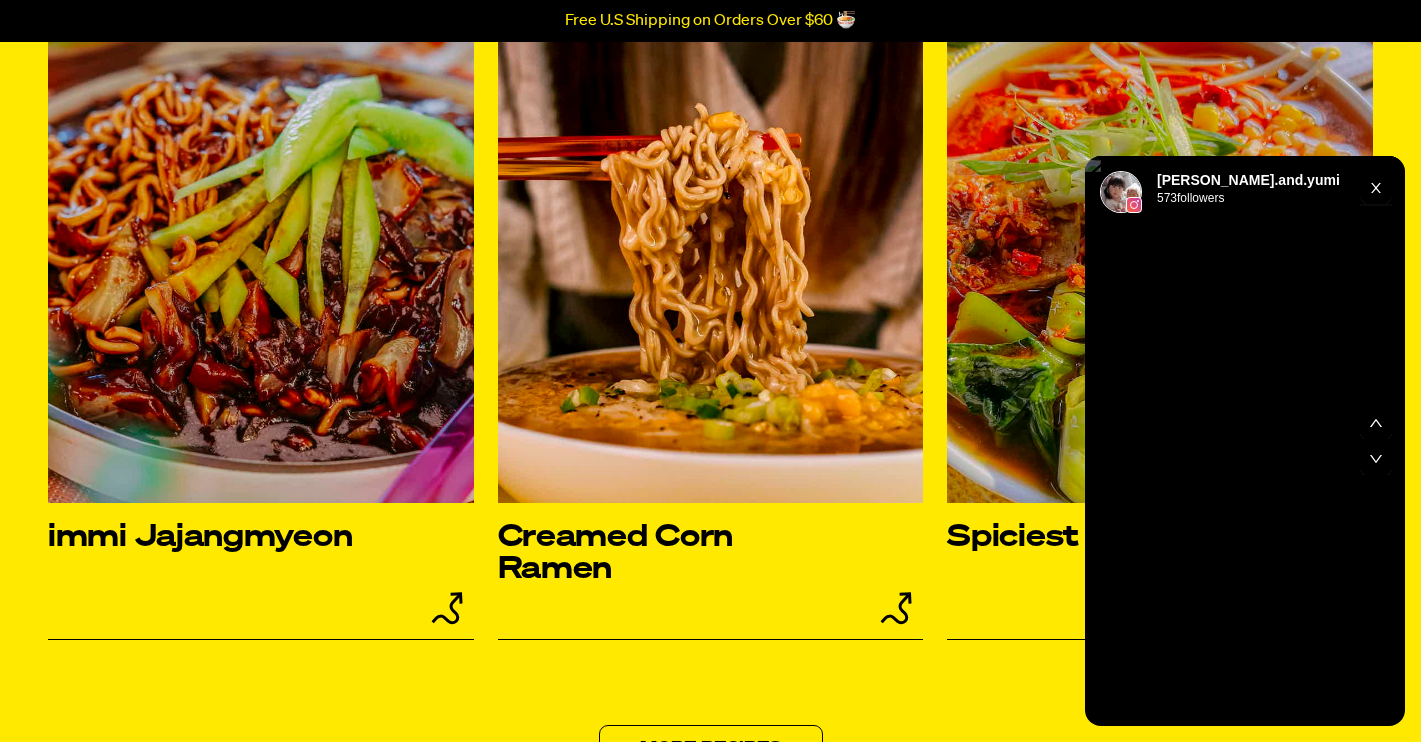 scroll, scrollTop: 8030, scrollLeft: 0, axis: vertical 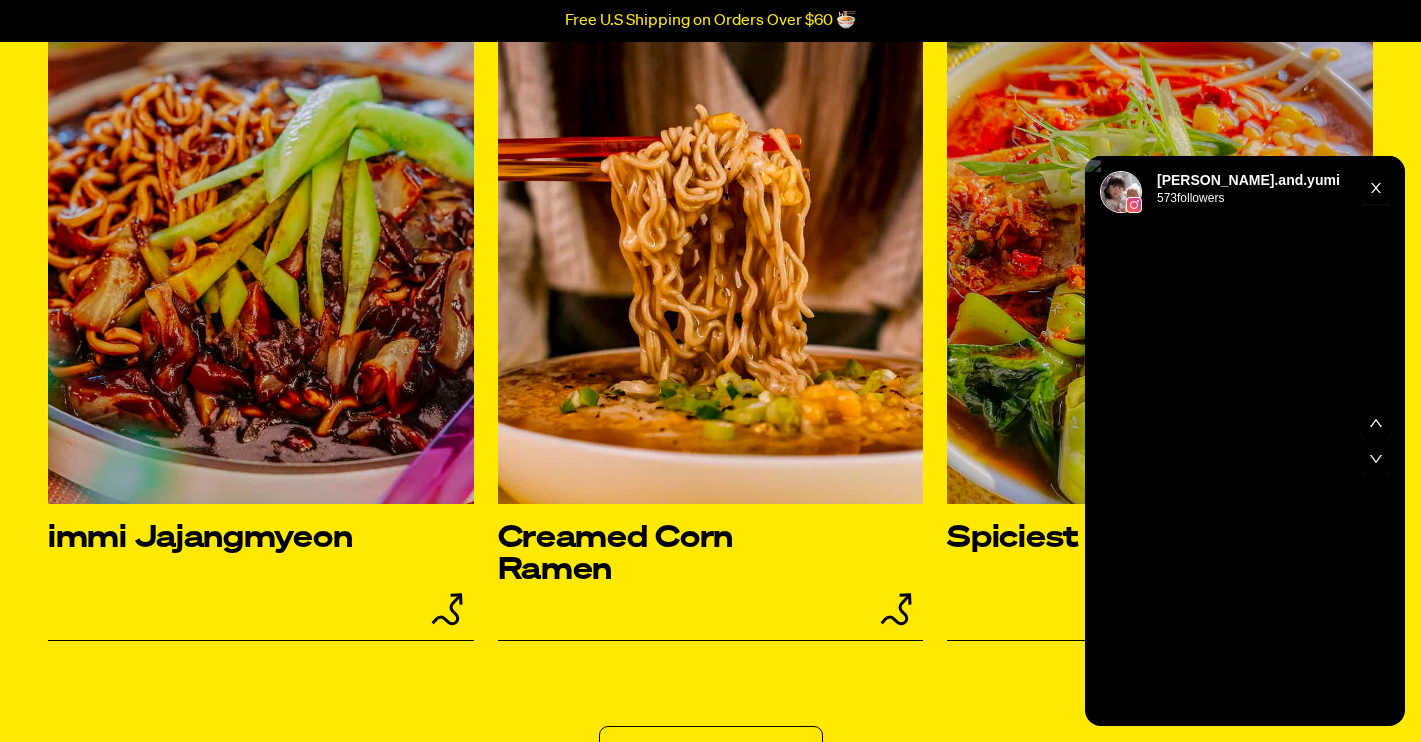 click 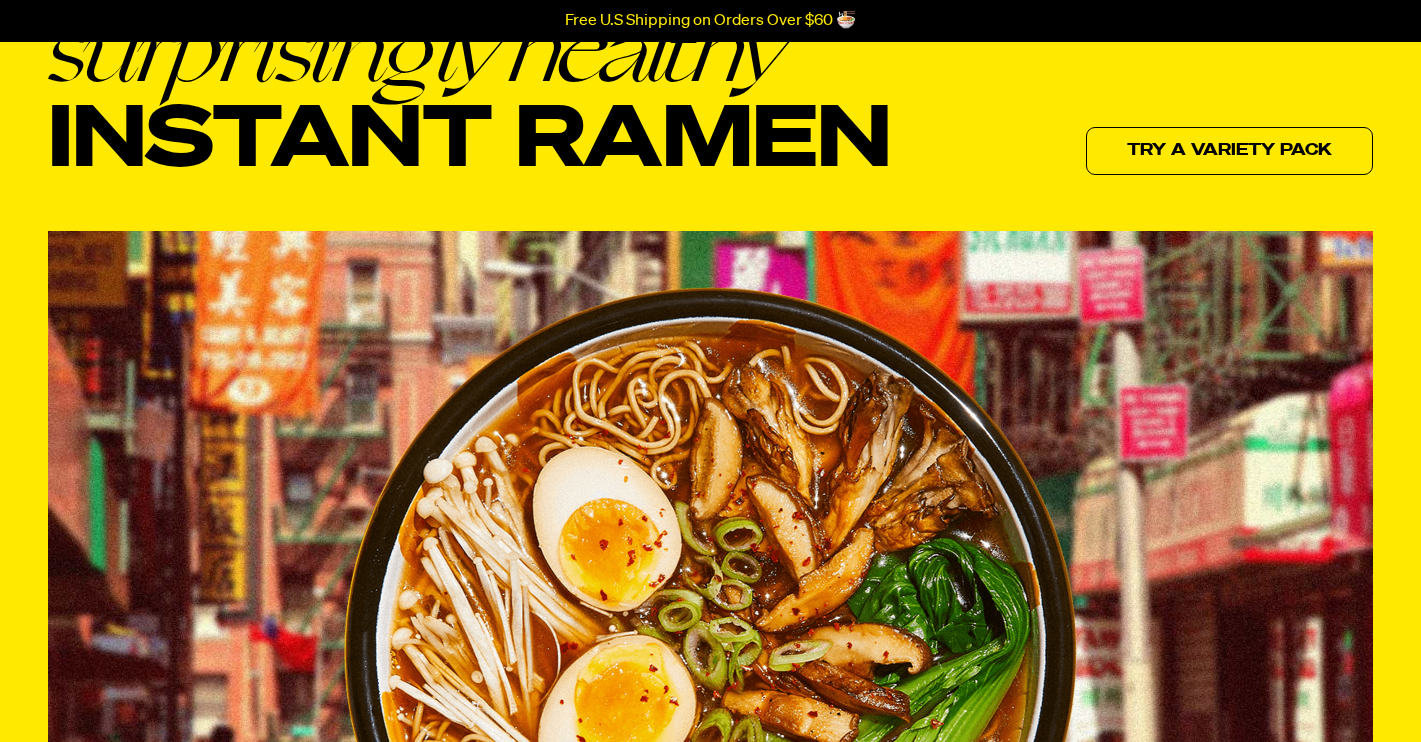 scroll, scrollTop: 0, scrollLeft: 0, axis: both 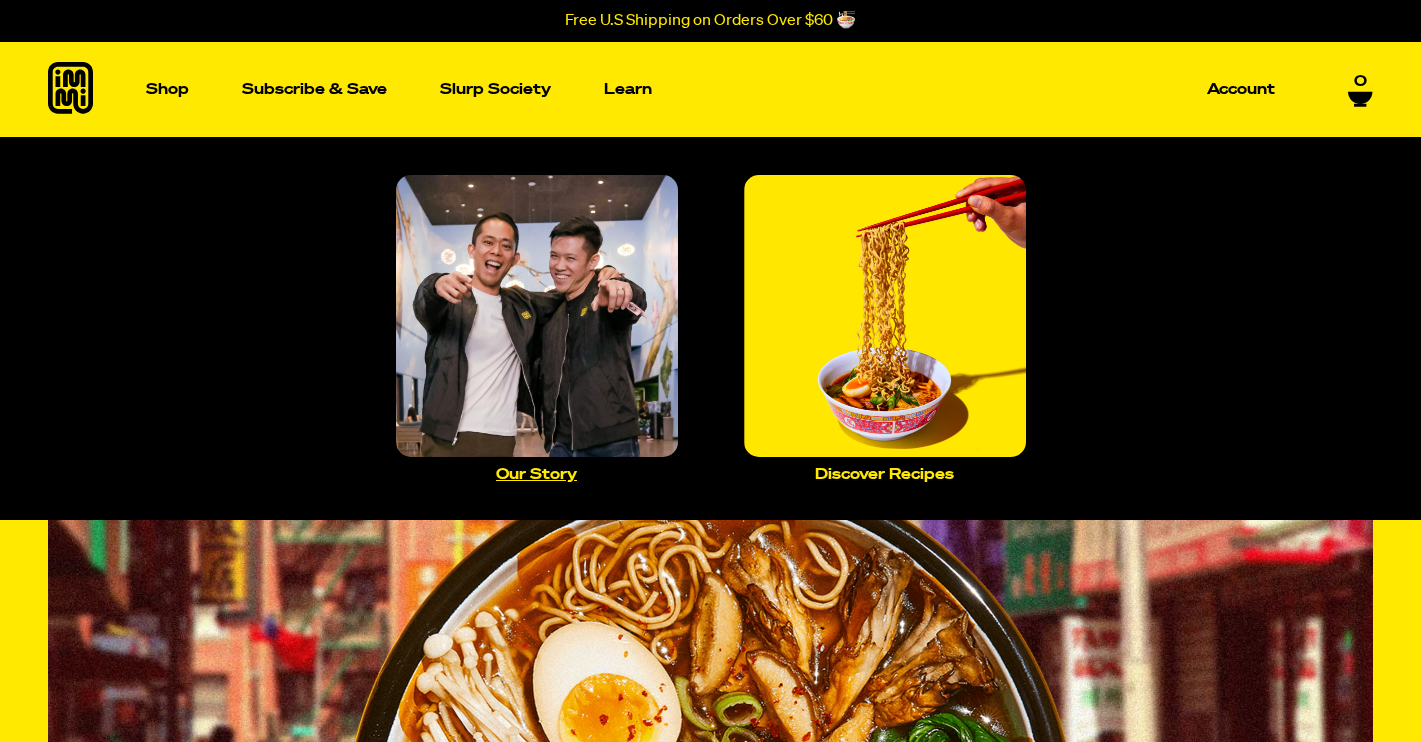 click at bounding box center [537, 316] 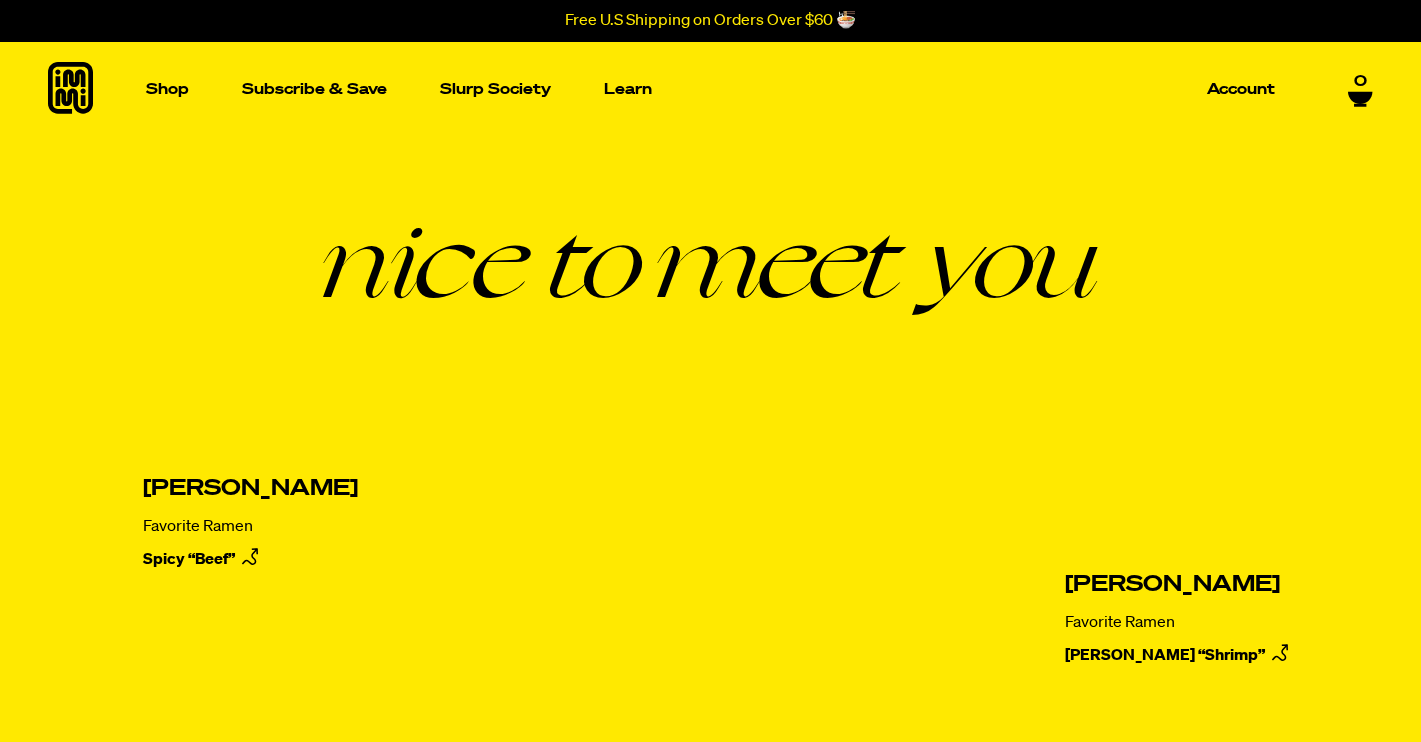 scroll, scrollTop: 0, scrollLeft: 0, axis: both 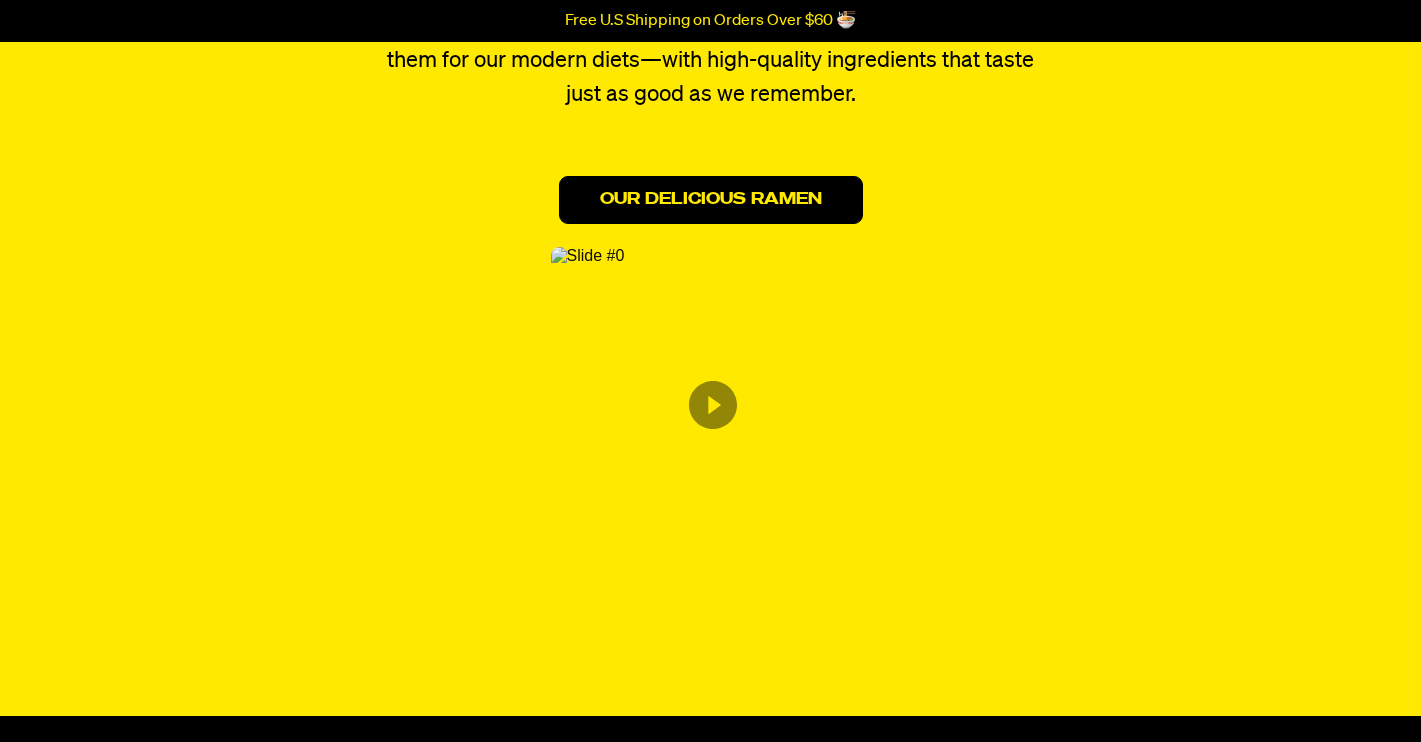 click on "Our Delicious Ramen" at bounding box center (711, 200) 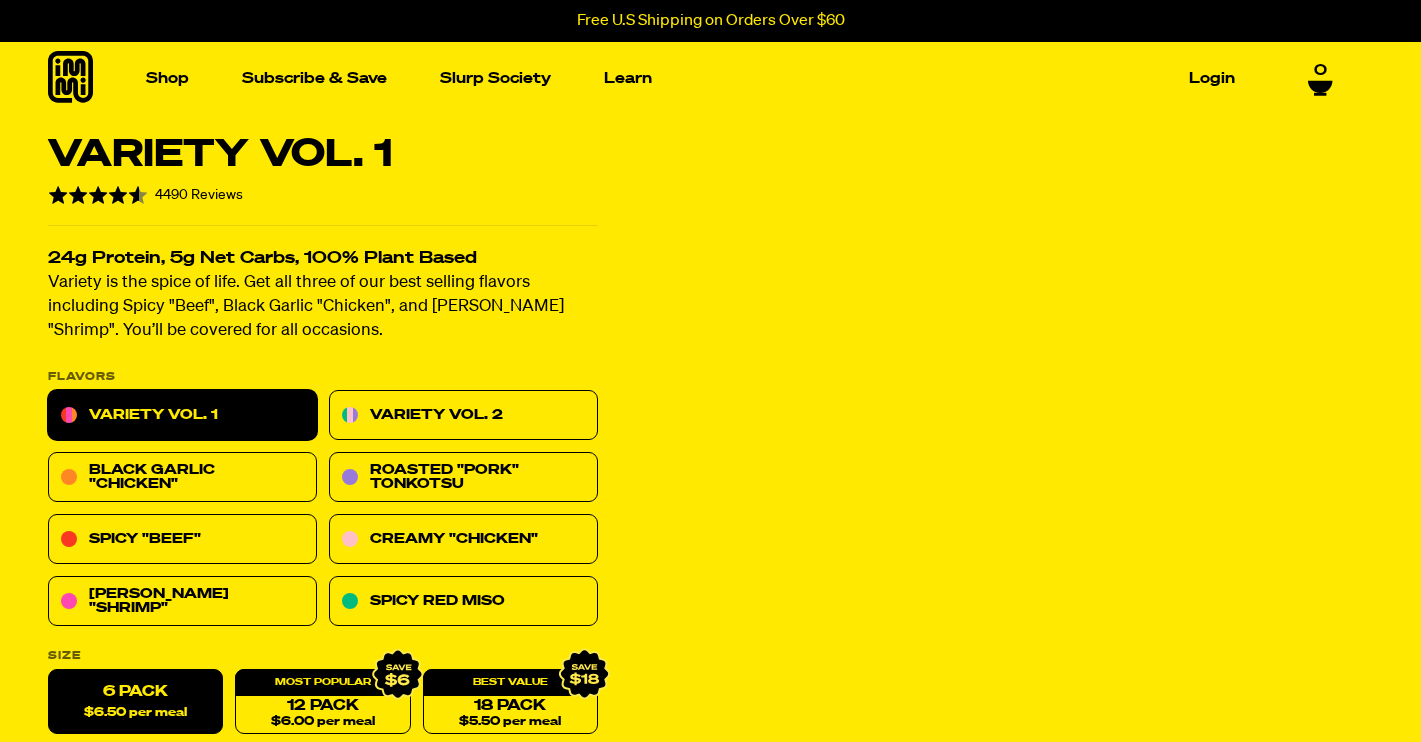 scroll, scrollTop: 0, scrollLeft: 0, axis: both 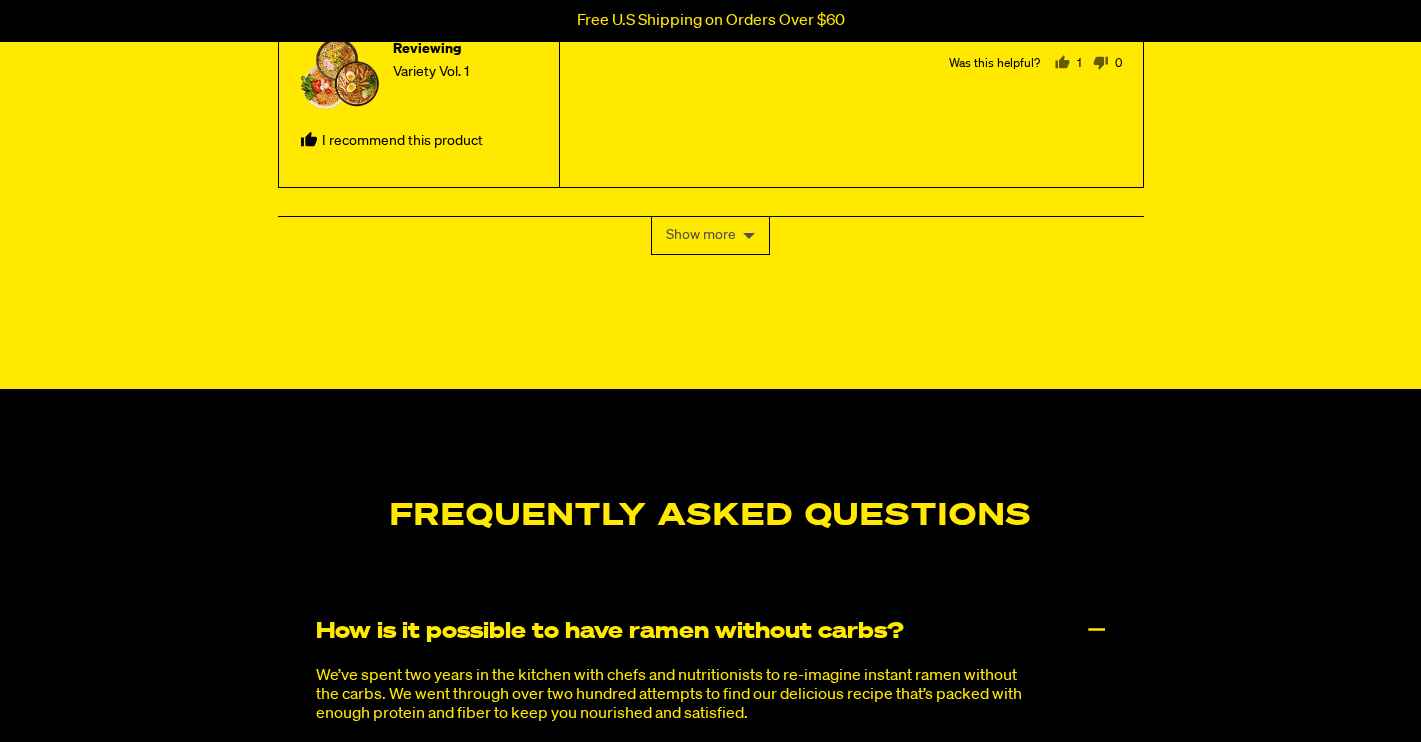 click on "Show more" at bounding box center [710, 235] 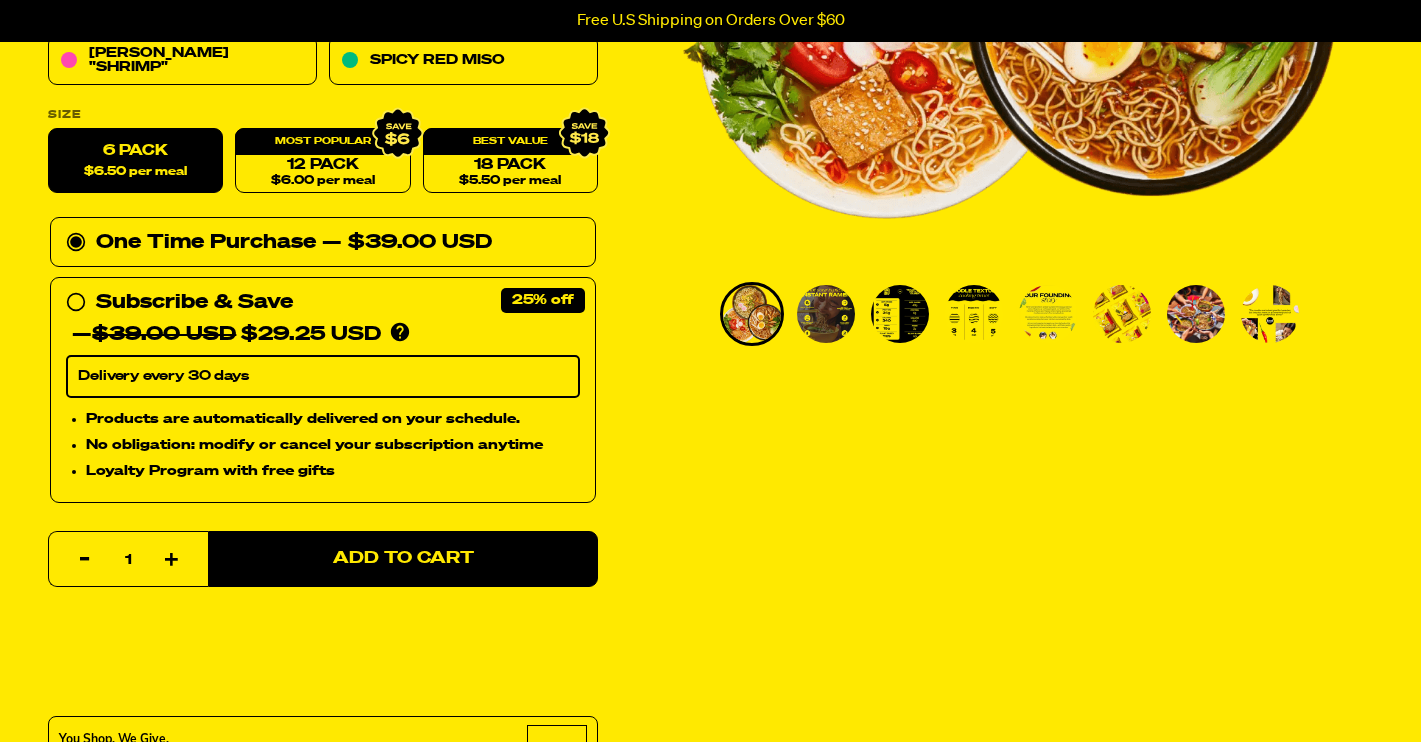 scroll, scrollTop: 0, scrollLeft: 0, axis: both 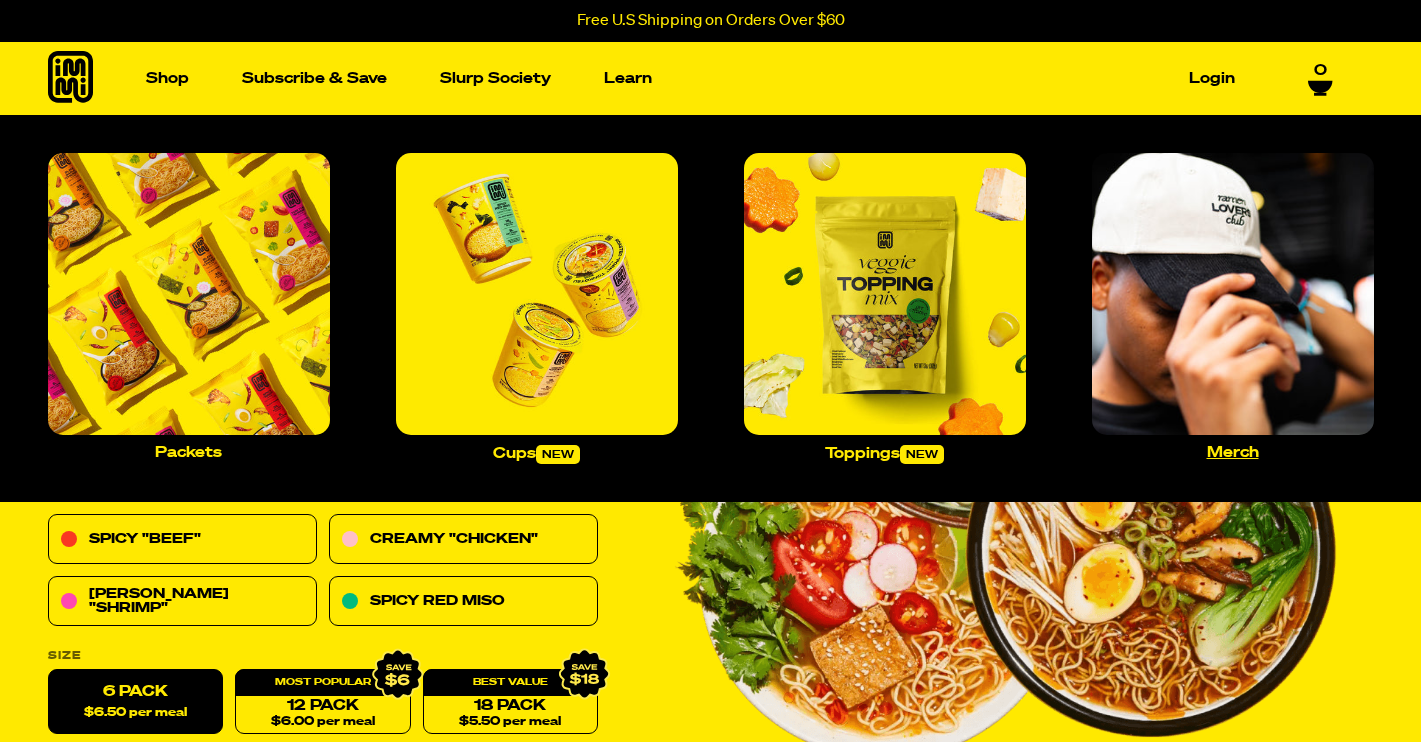 click on "Merch" at bounding box center (1233, 452) 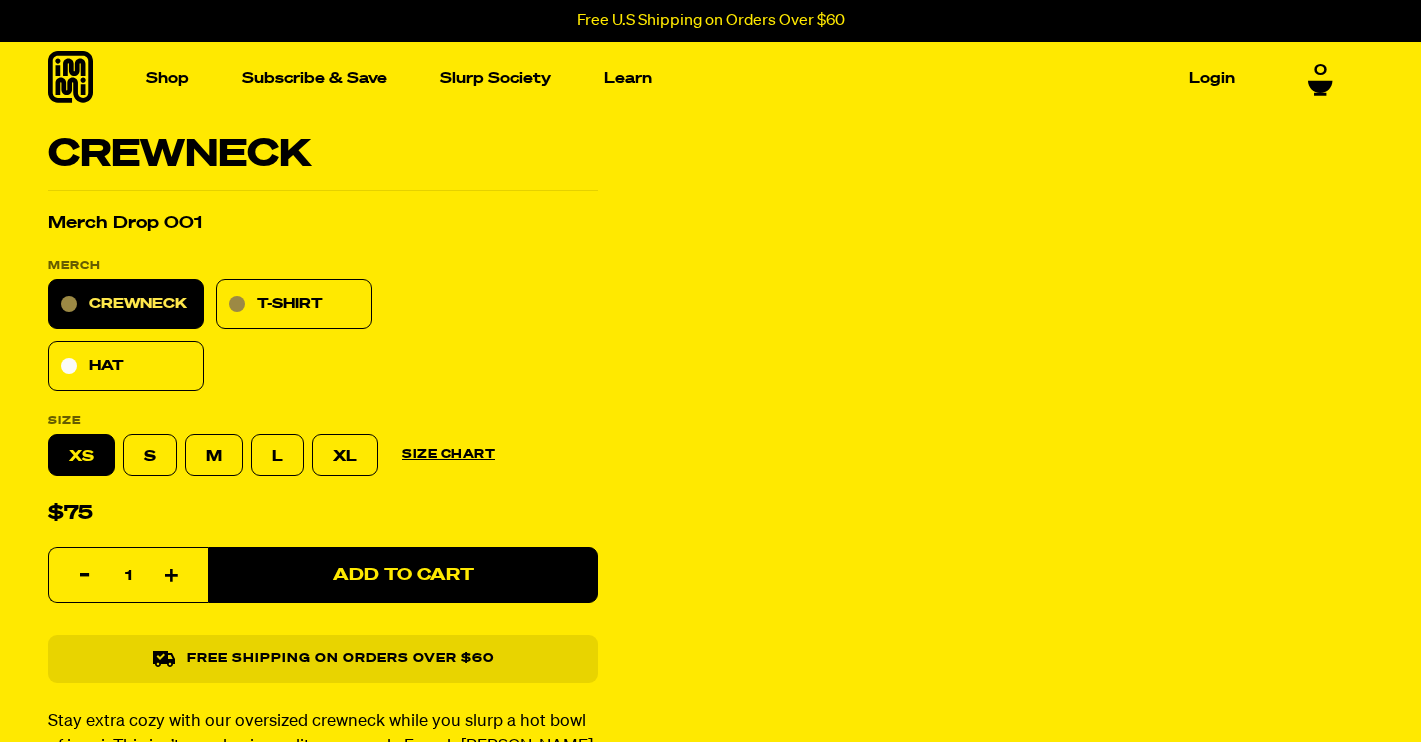 scroll, scrollTop: 0, scrollLeft: 0, axis: both 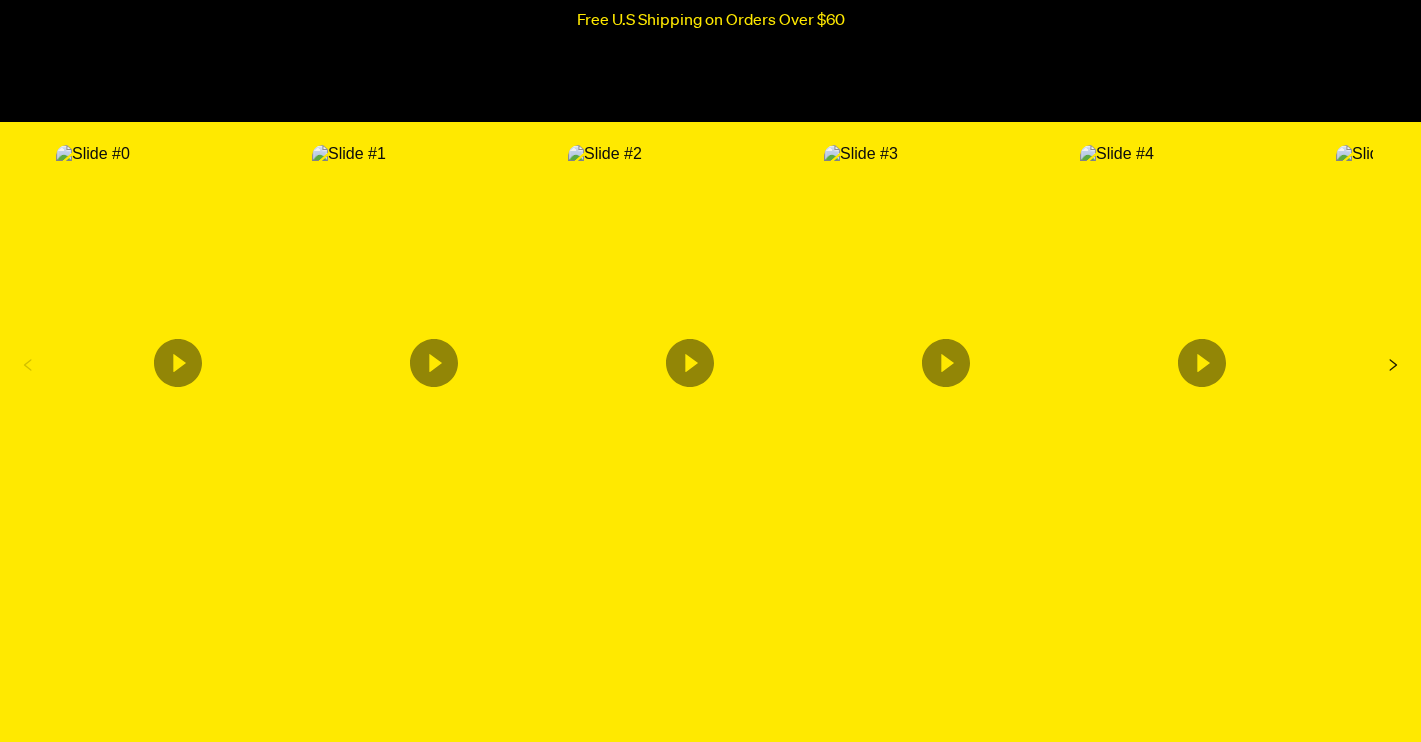 click at bounding box center (605, 154) 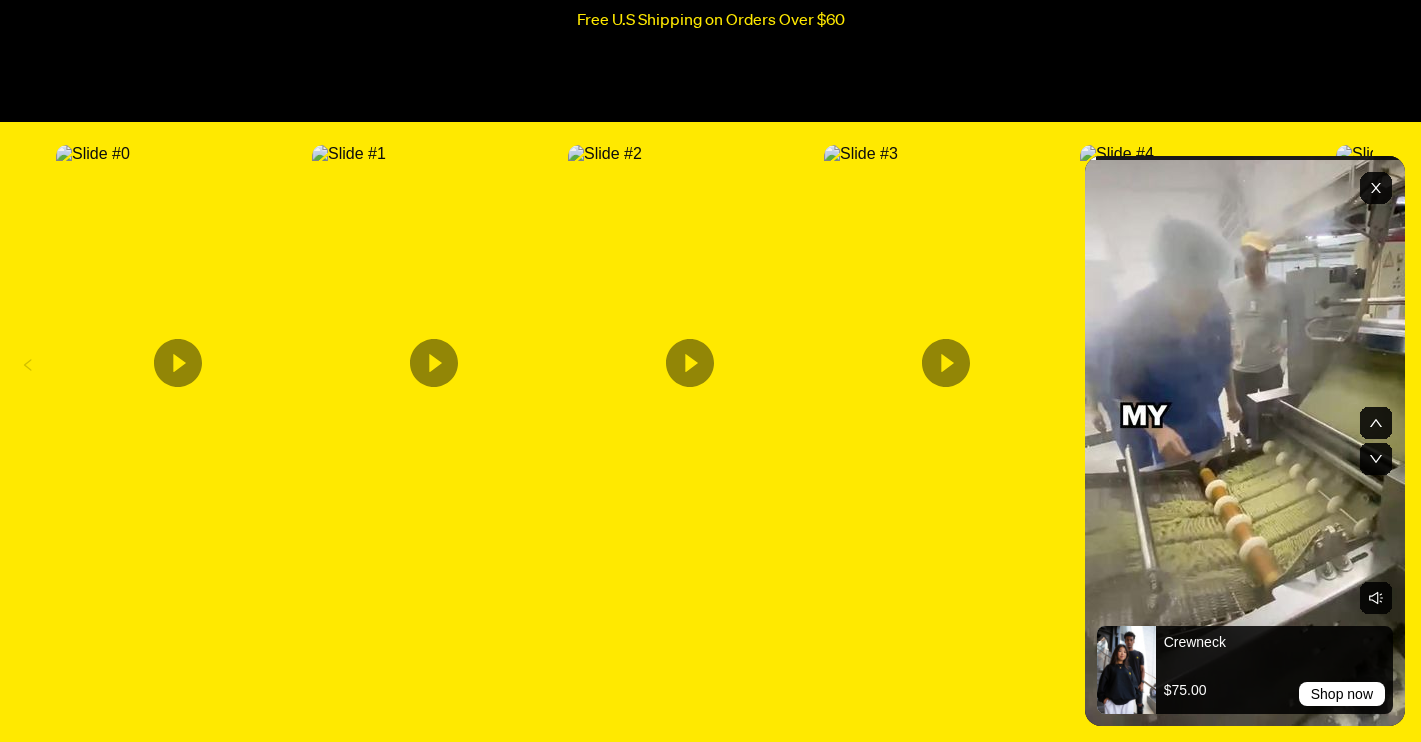 click at bounding box center (1245, 441) 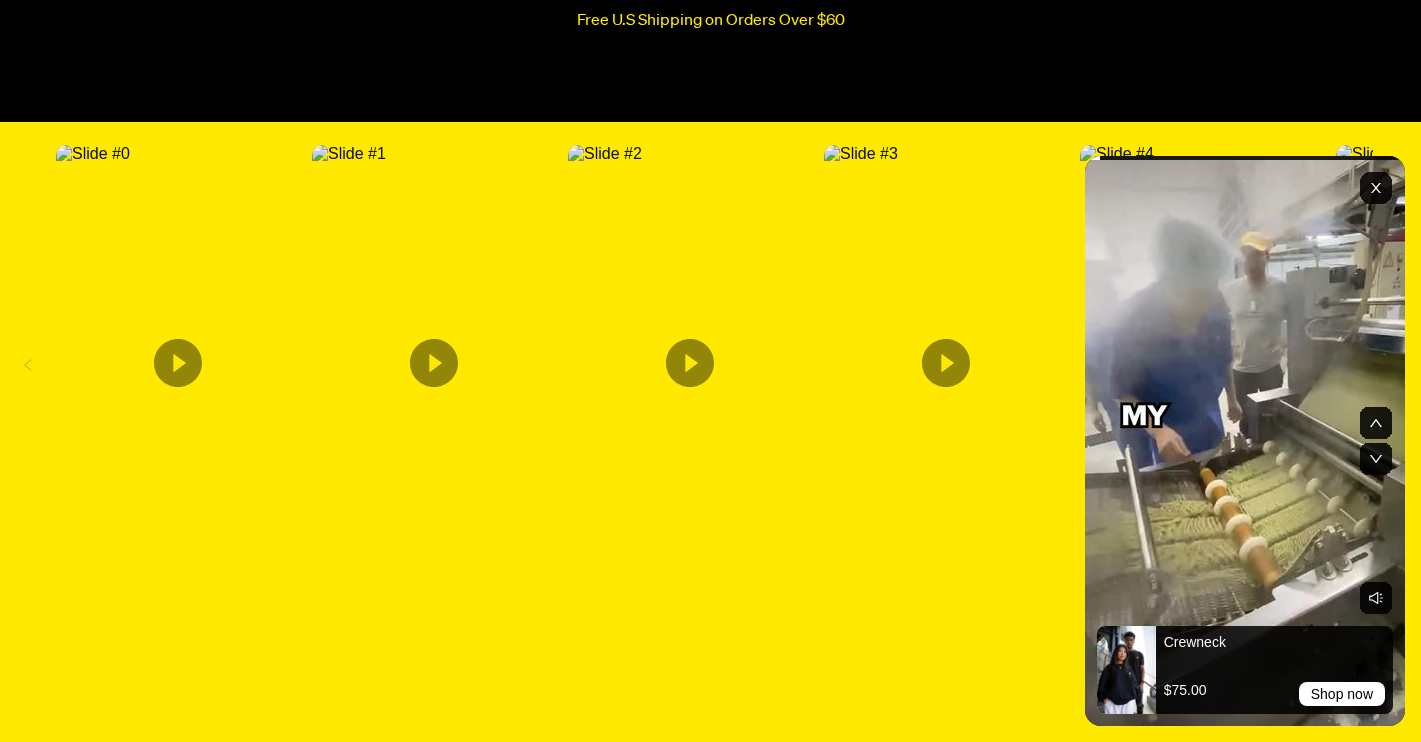 click at bounding box center [1245, 441] 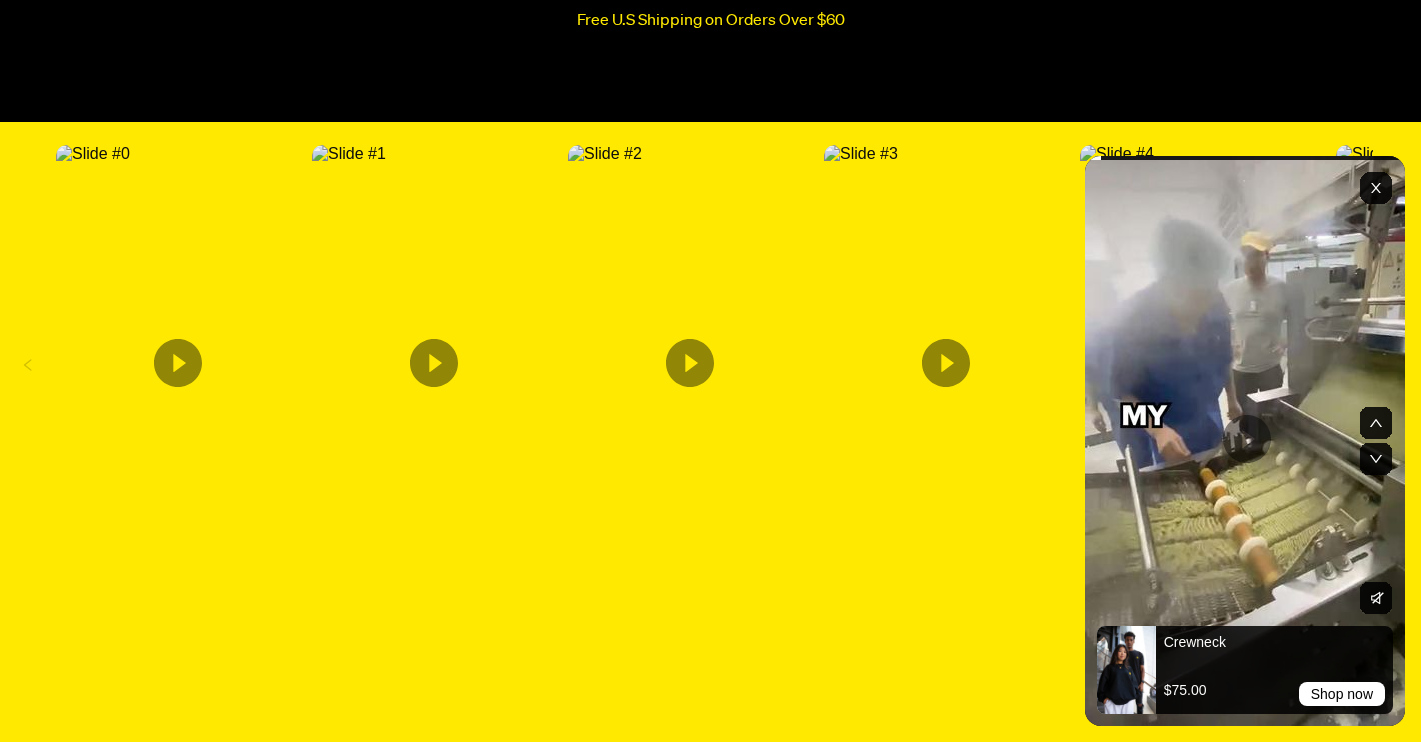 click at bounding box center [1245, 441] 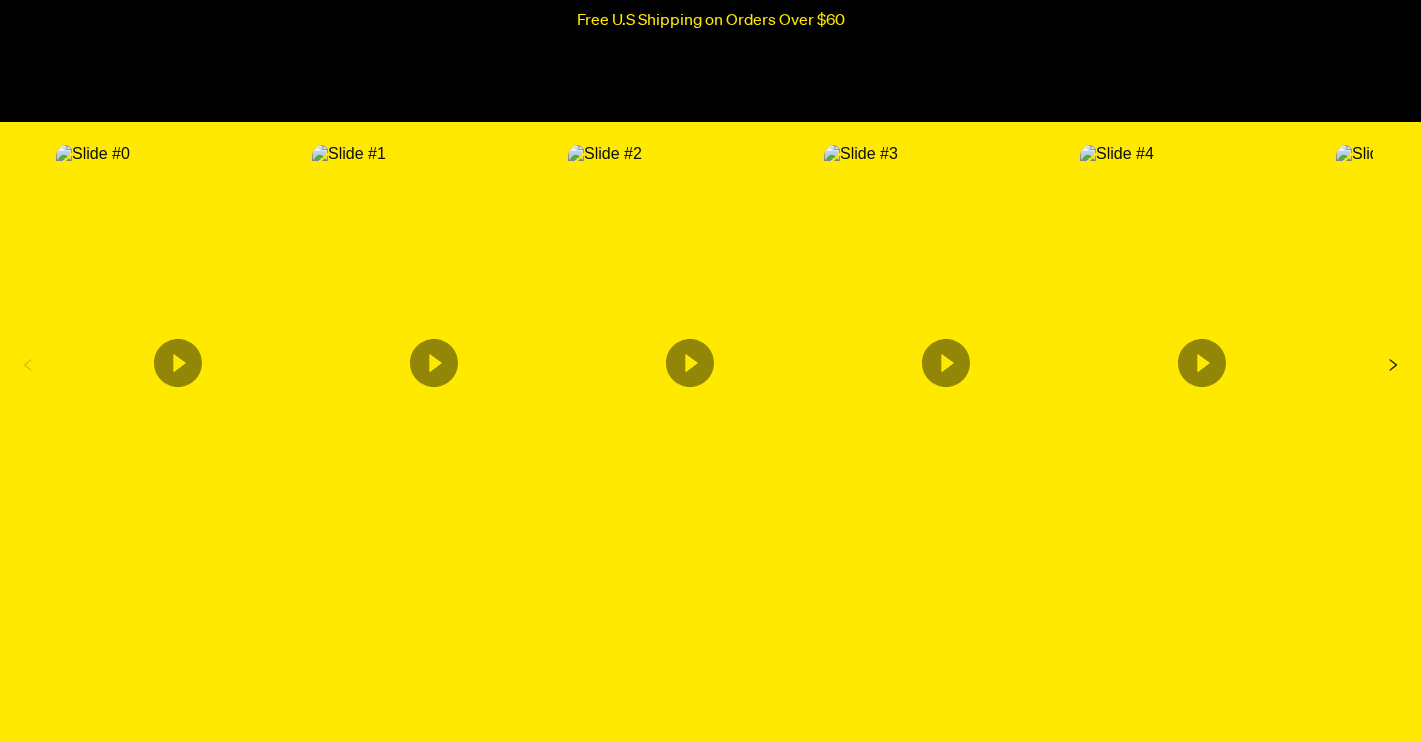 click at bounding box center [861, 154] 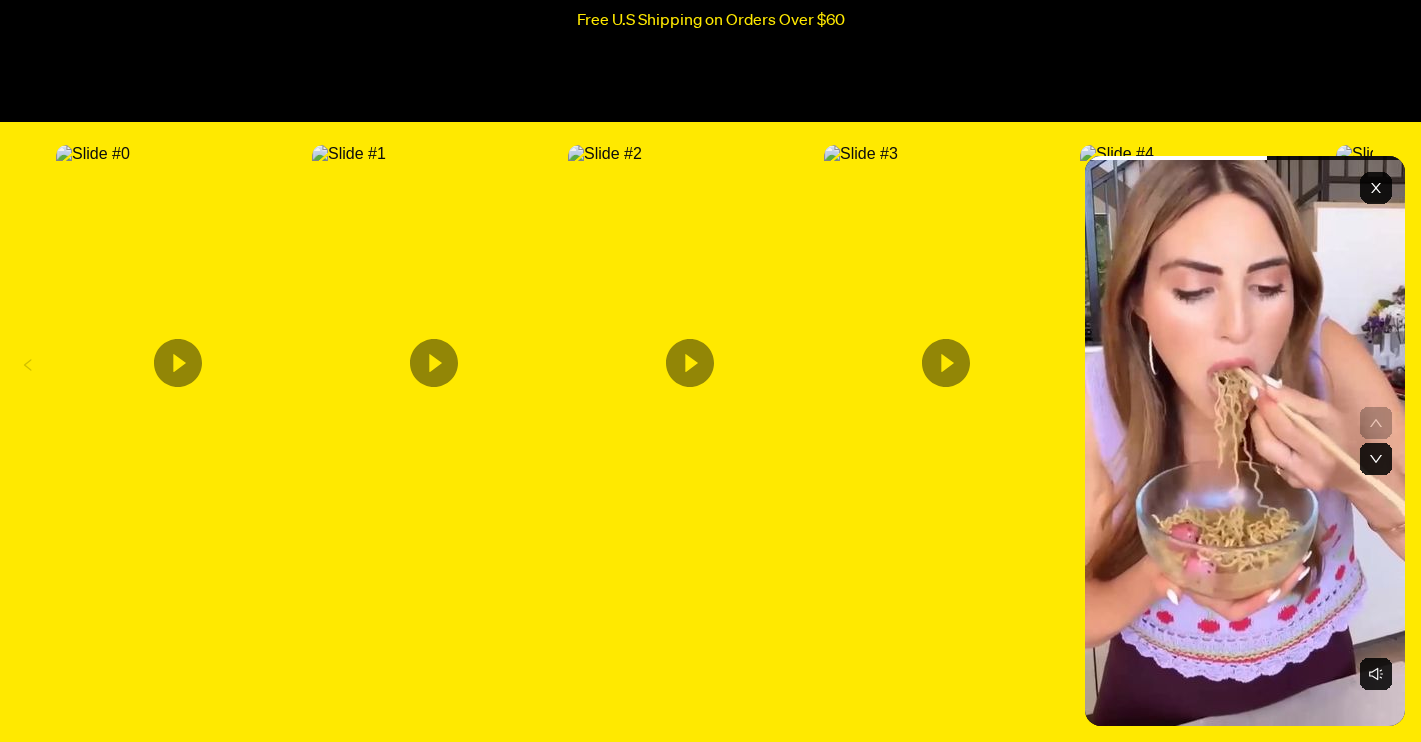 click 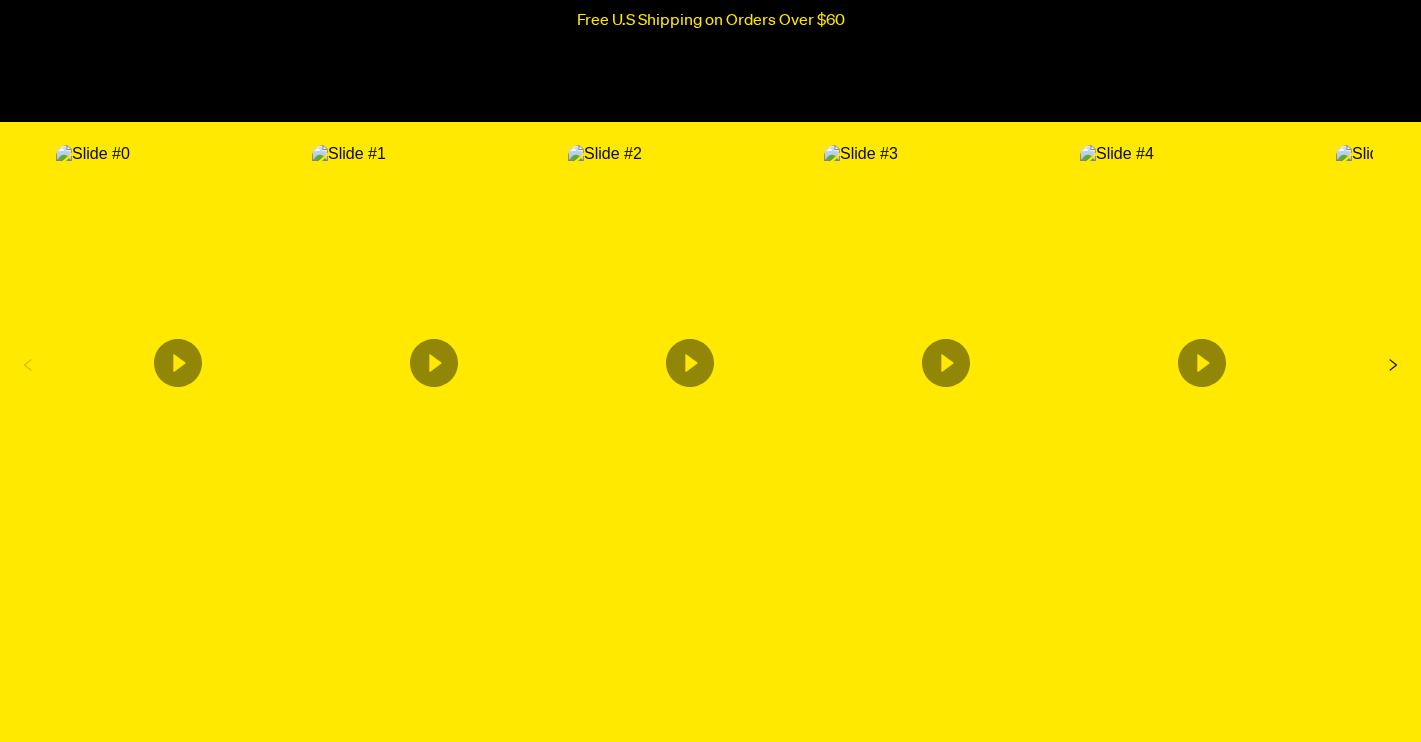 click 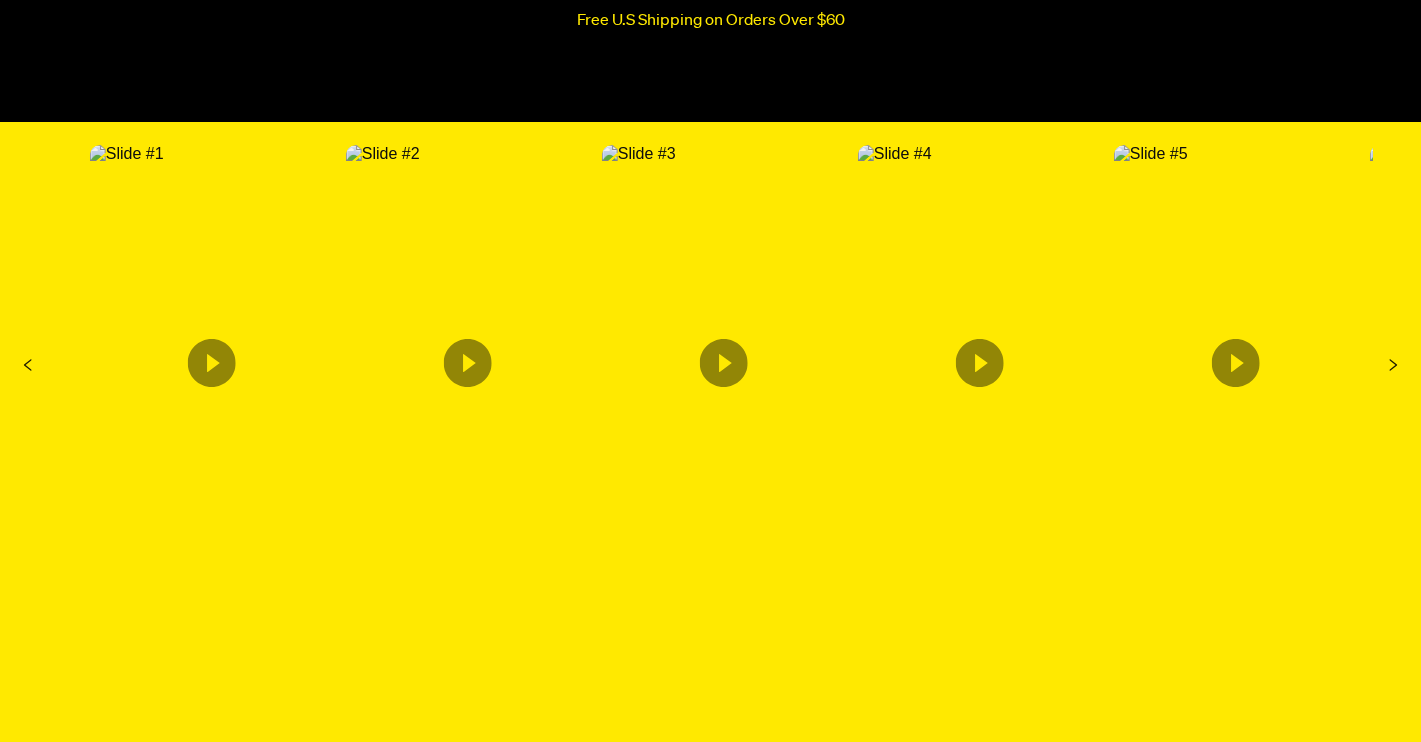 click 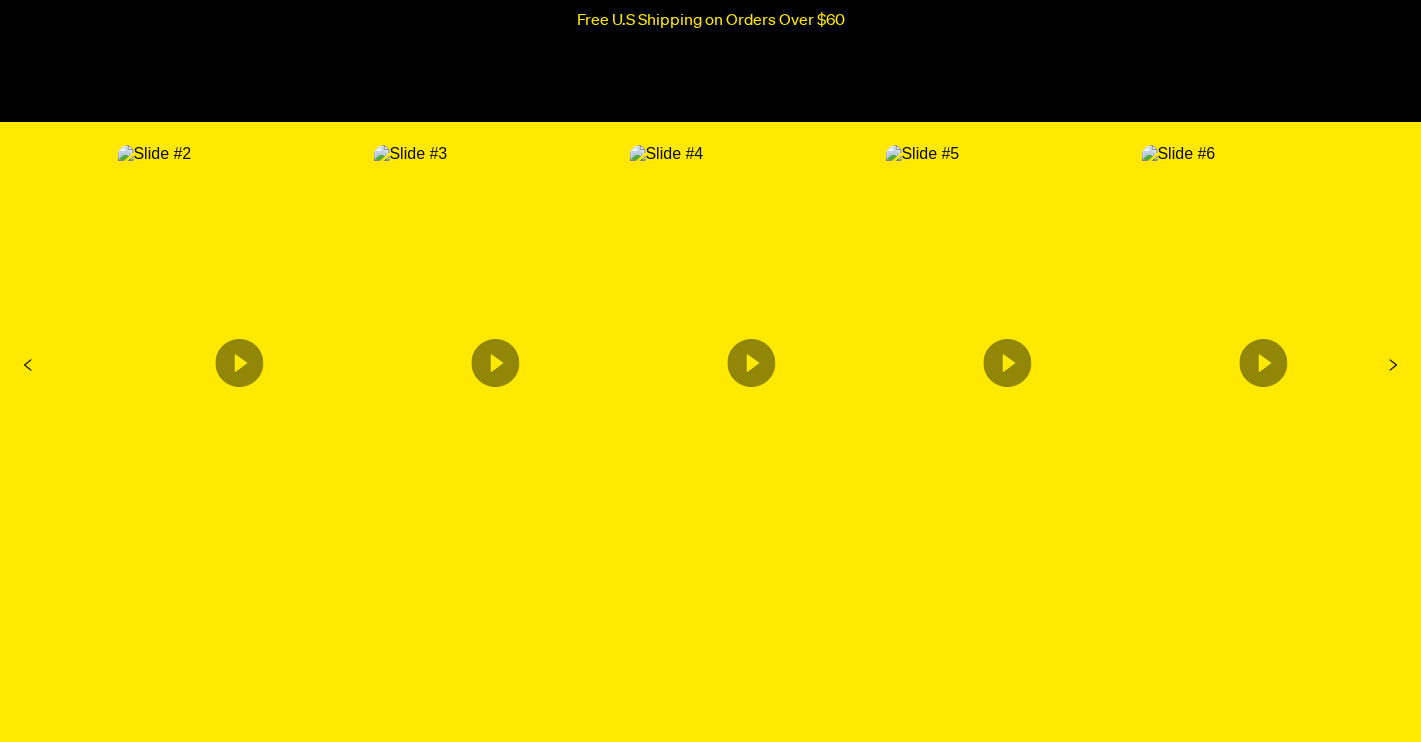 click 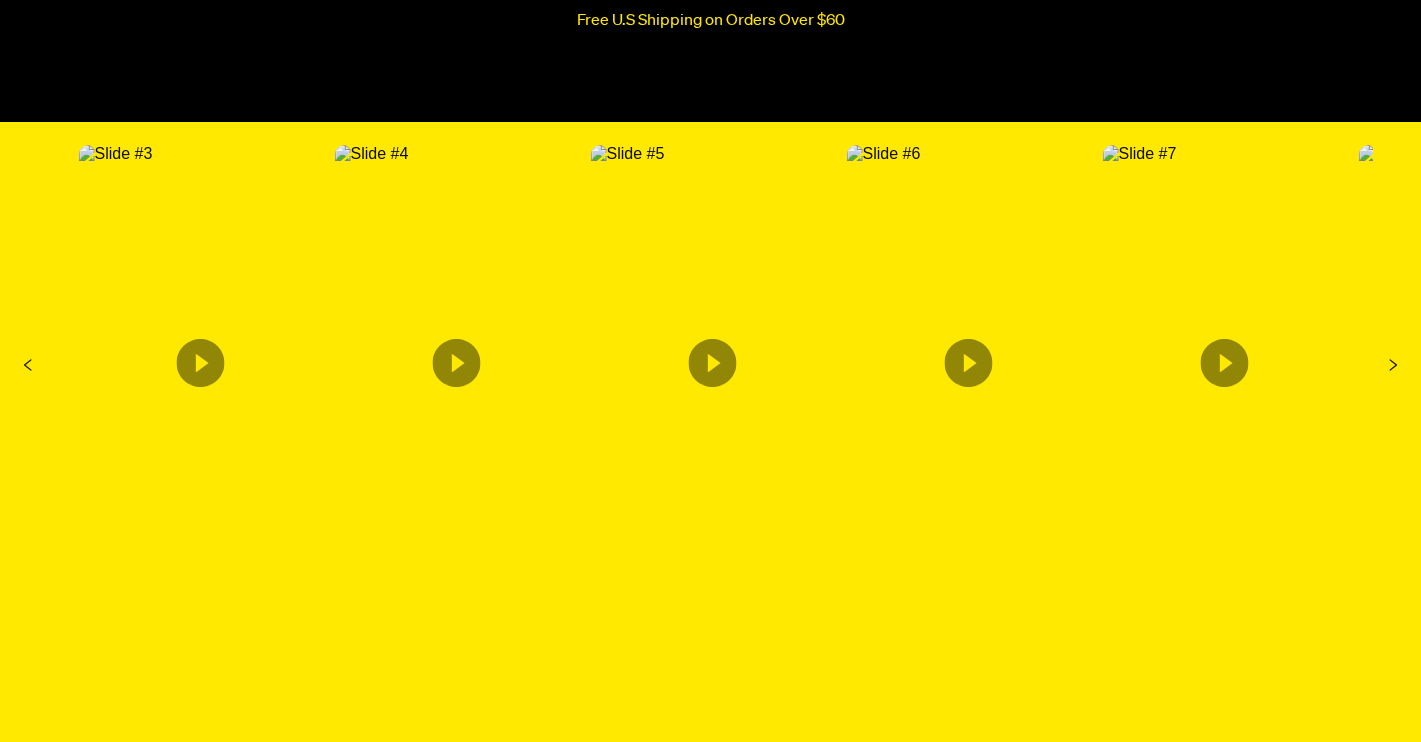 click at bounding box center [628, 154] 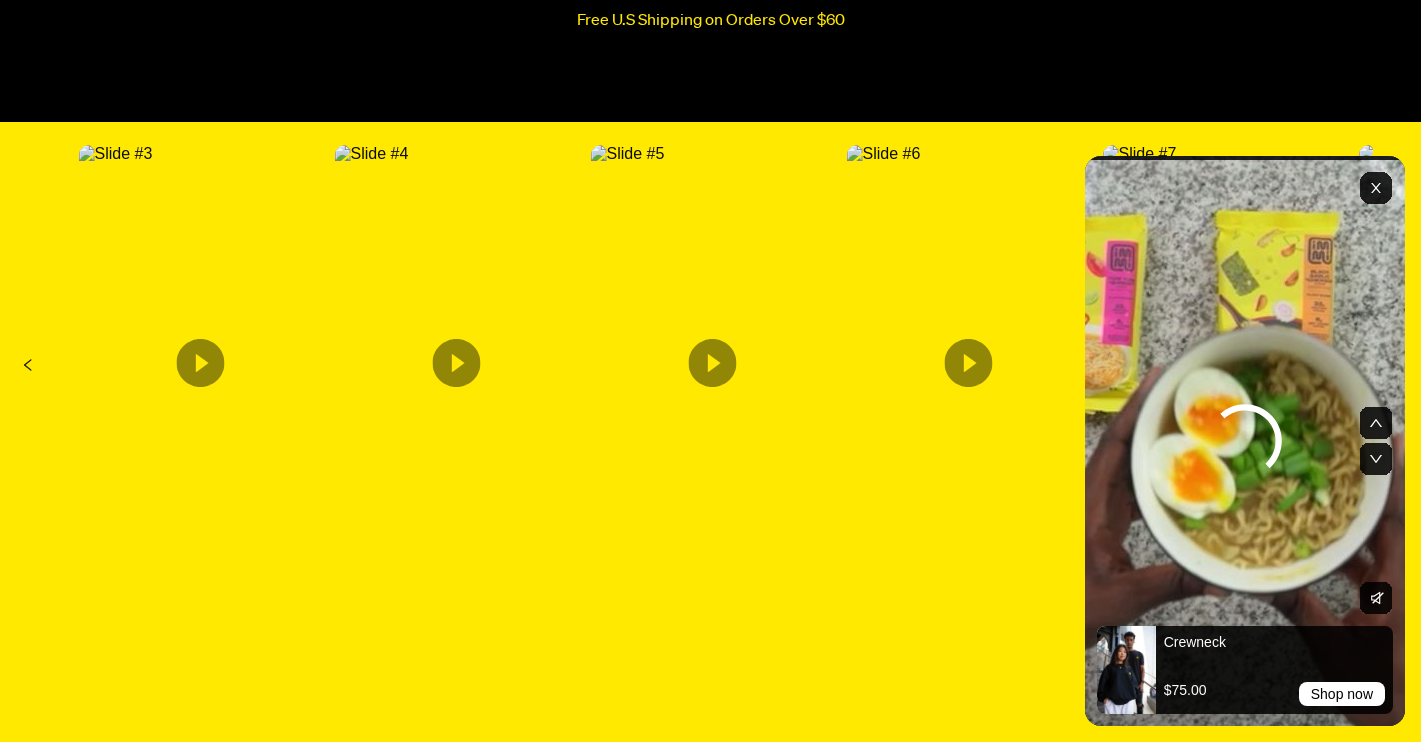 click at bounding box center [372, 154] 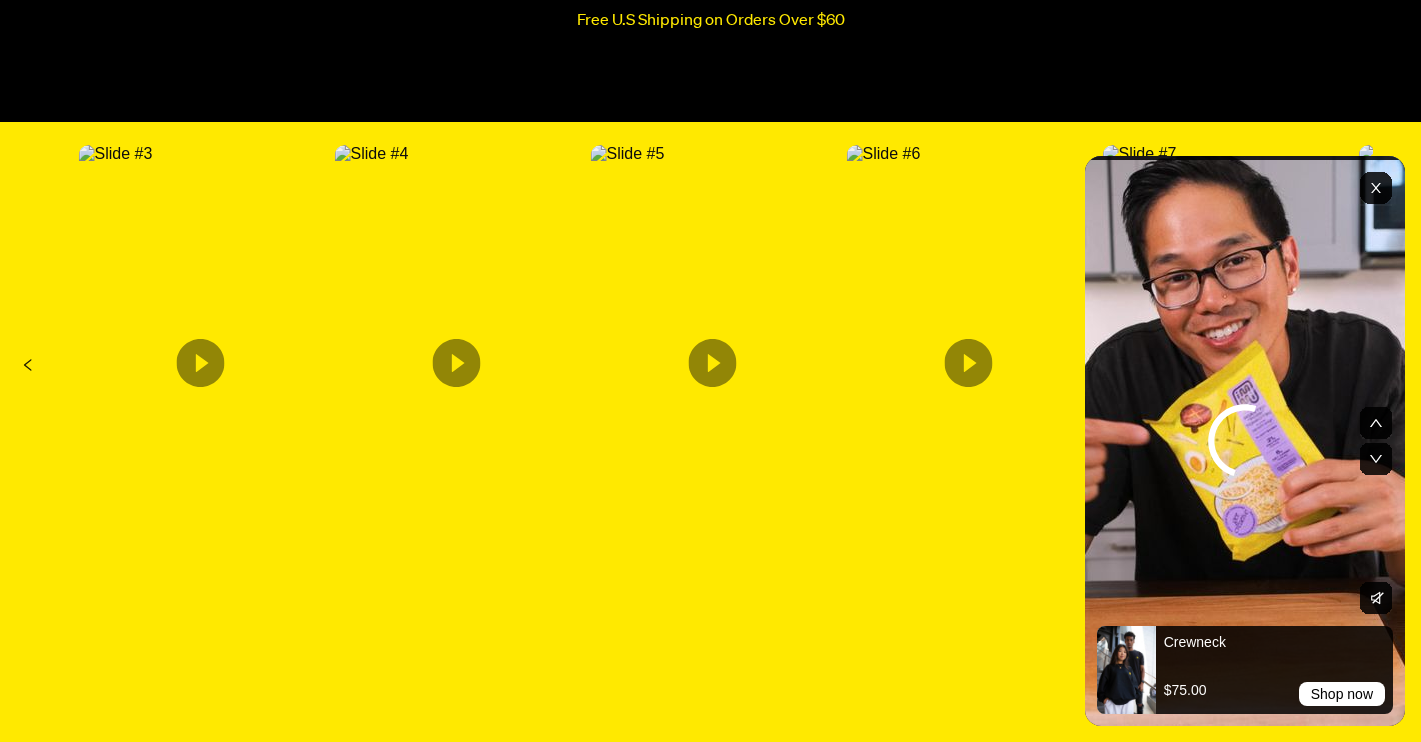 click 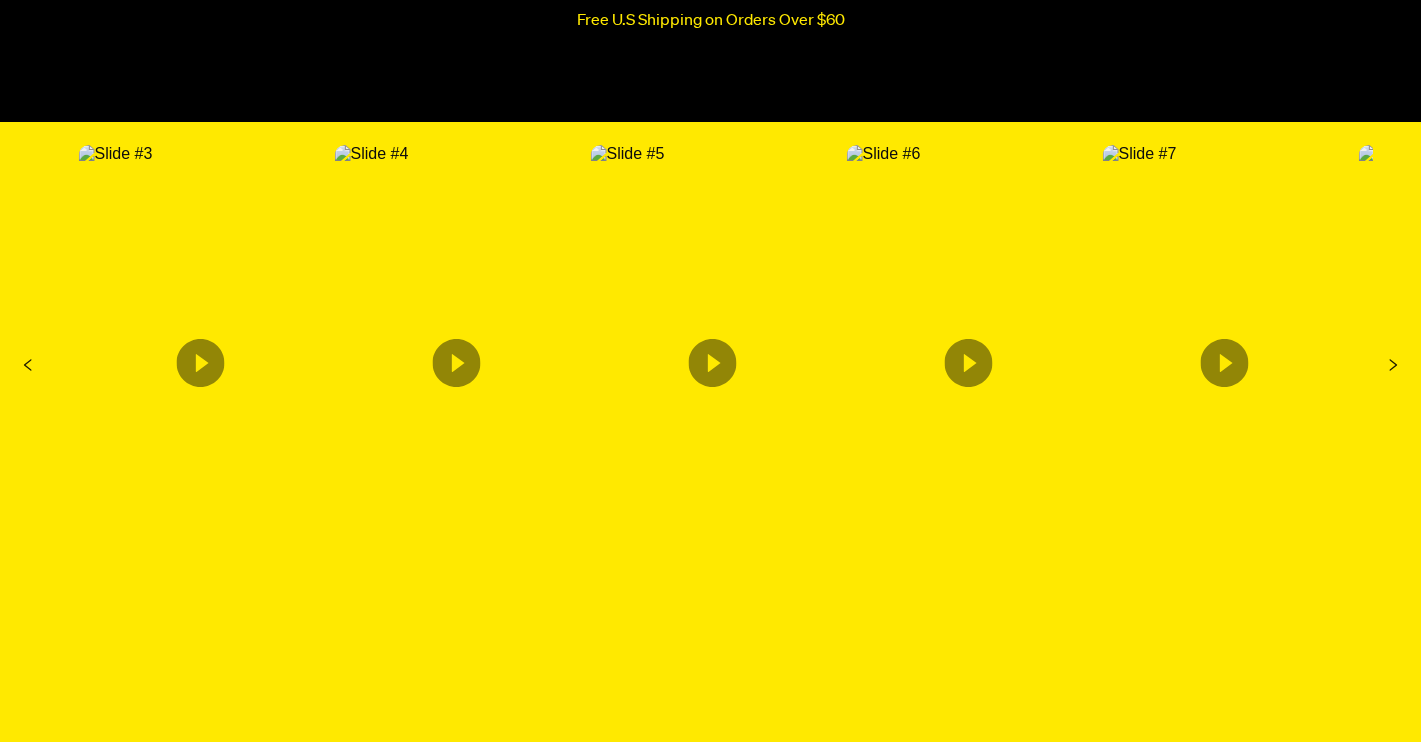 click 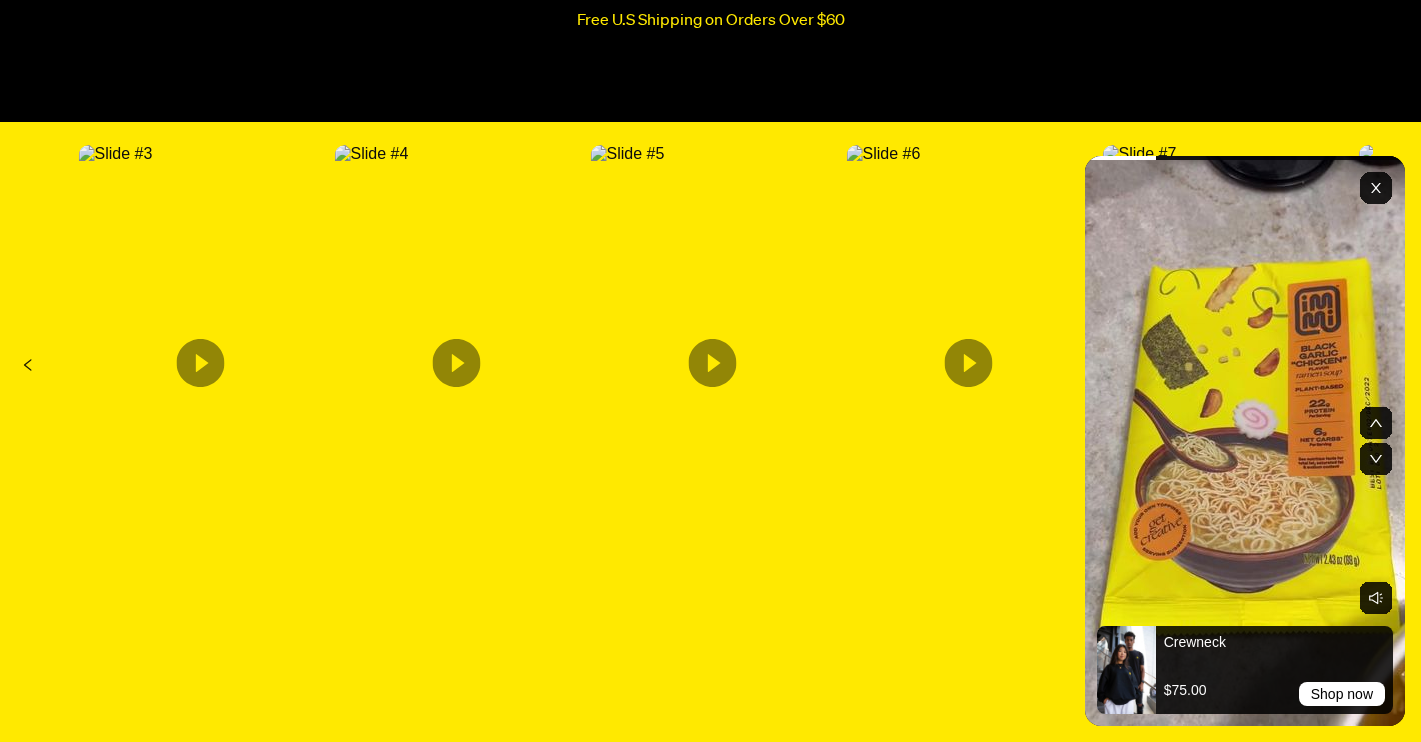 click 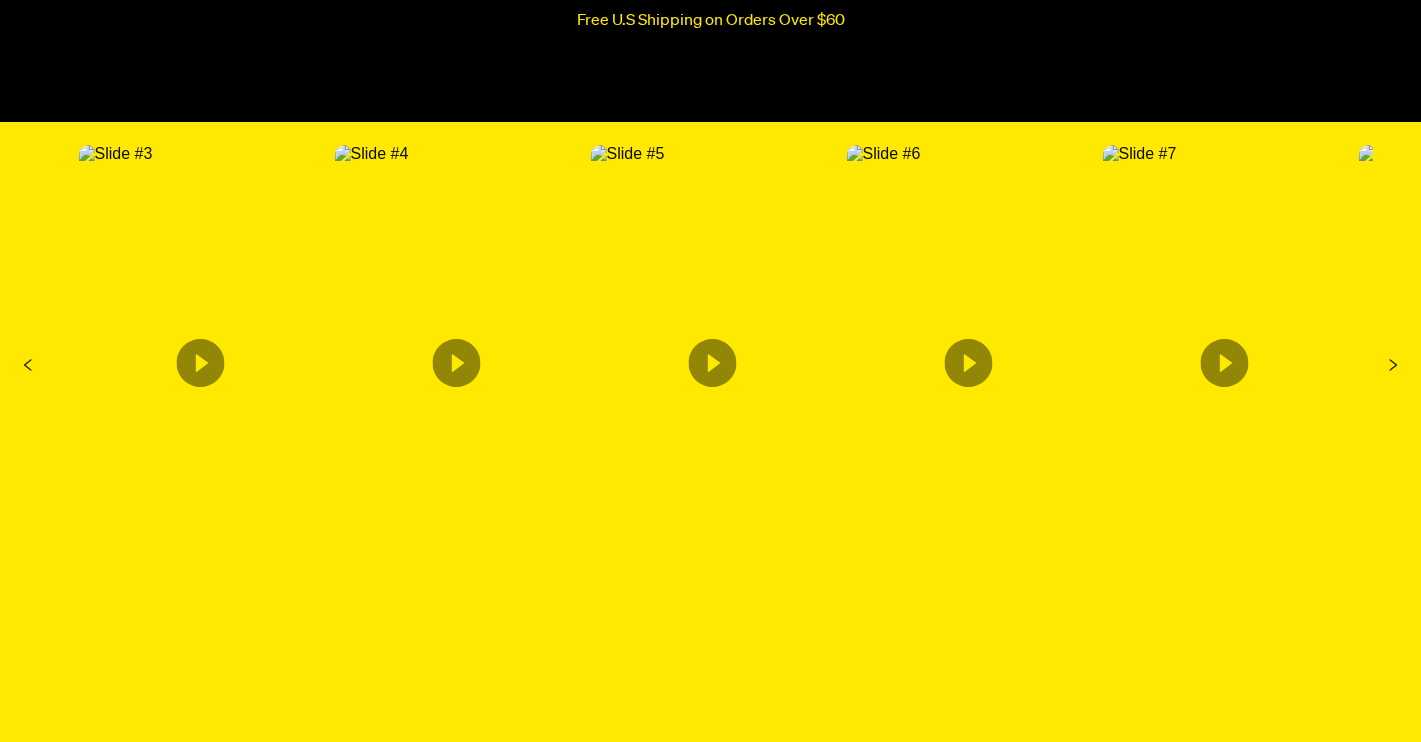 click 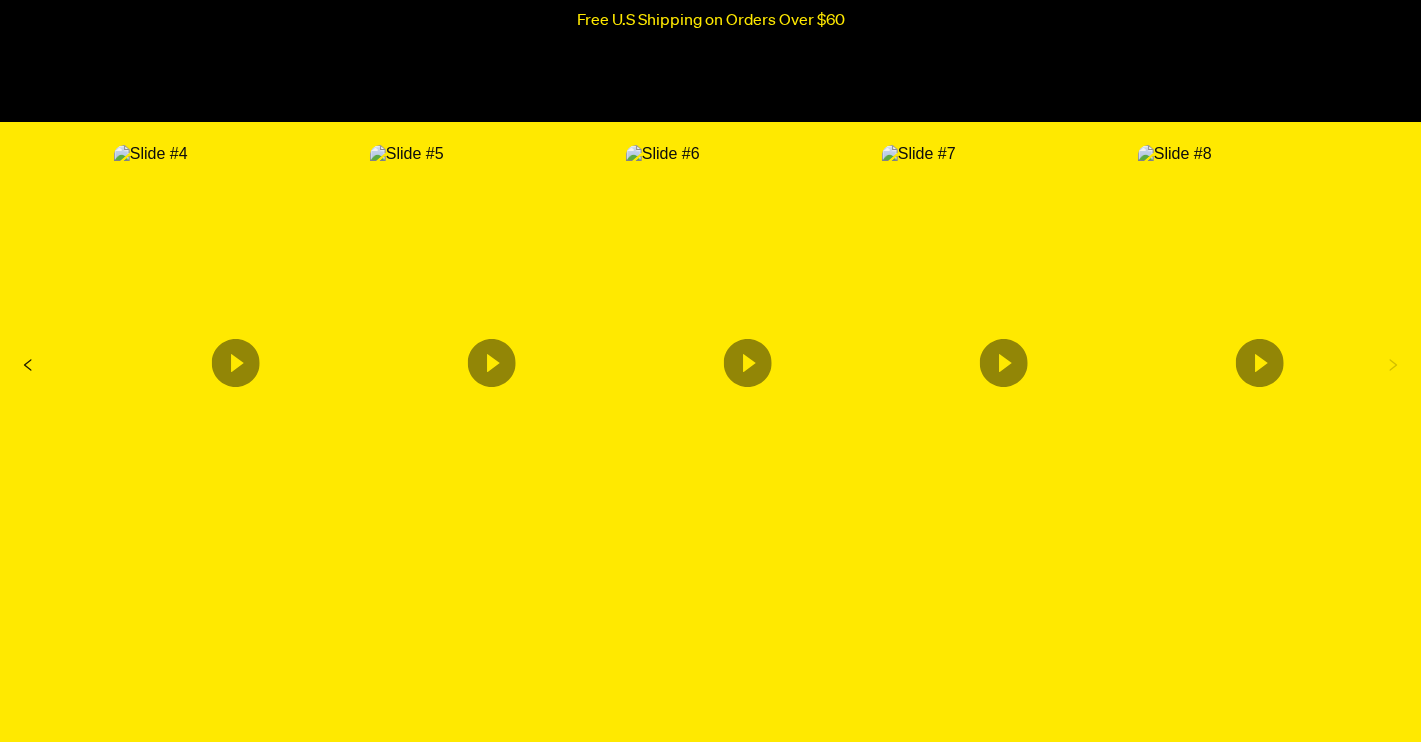 click 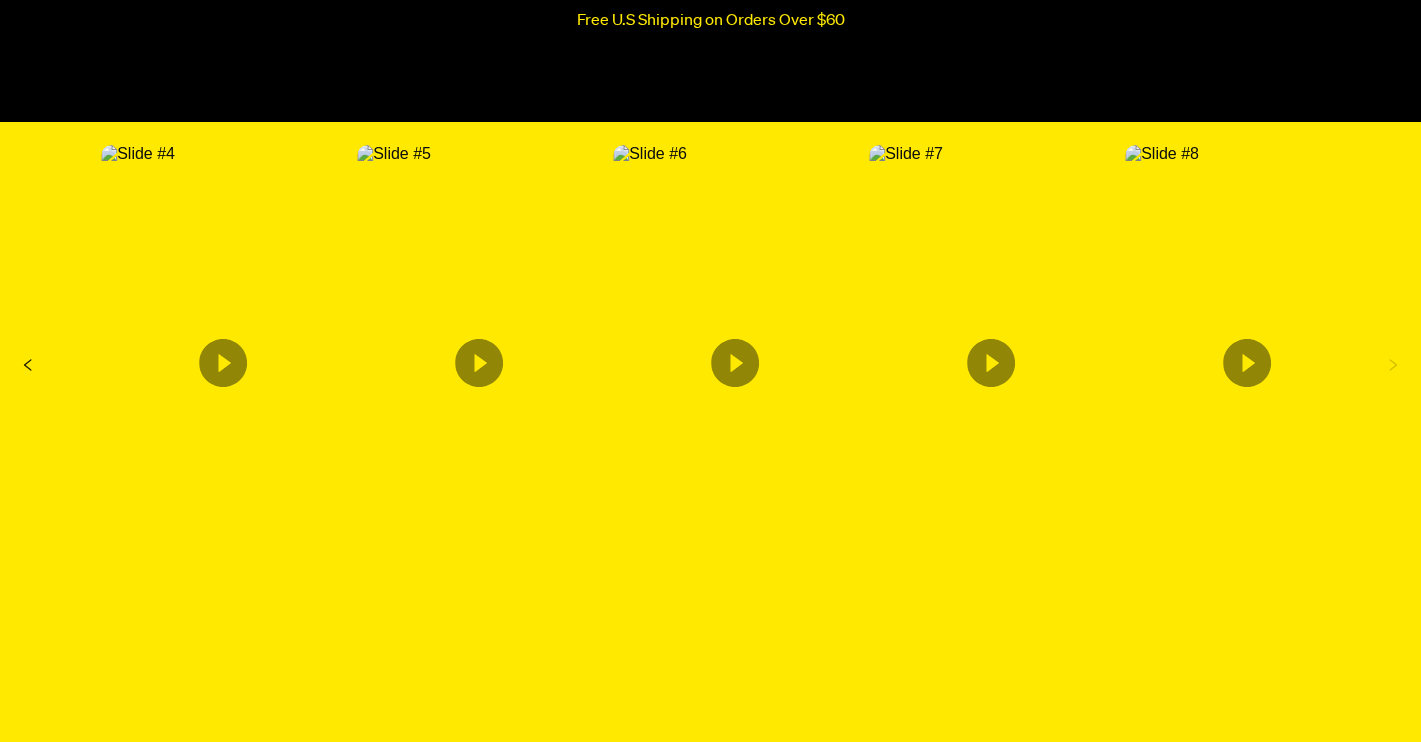 click at bounding box center [1162, 154] 